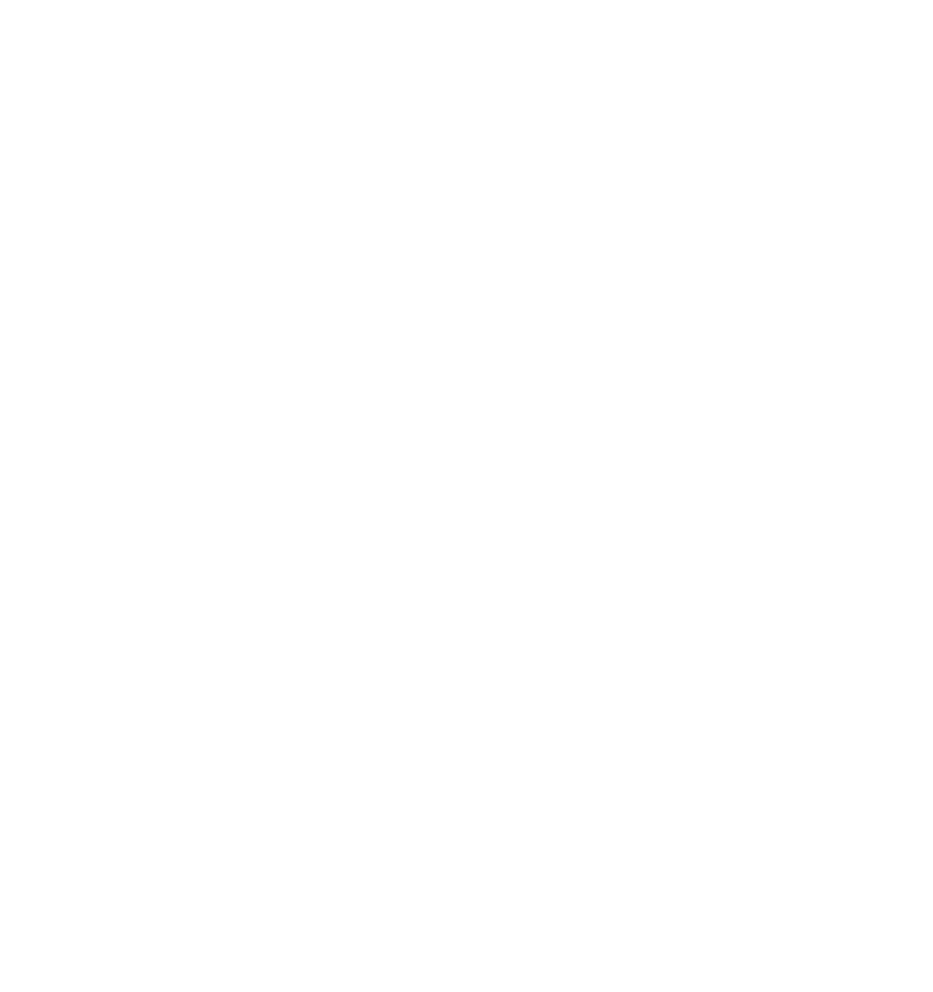 scroll, scrollTop: 0, scrollLeft: 0, axis: both 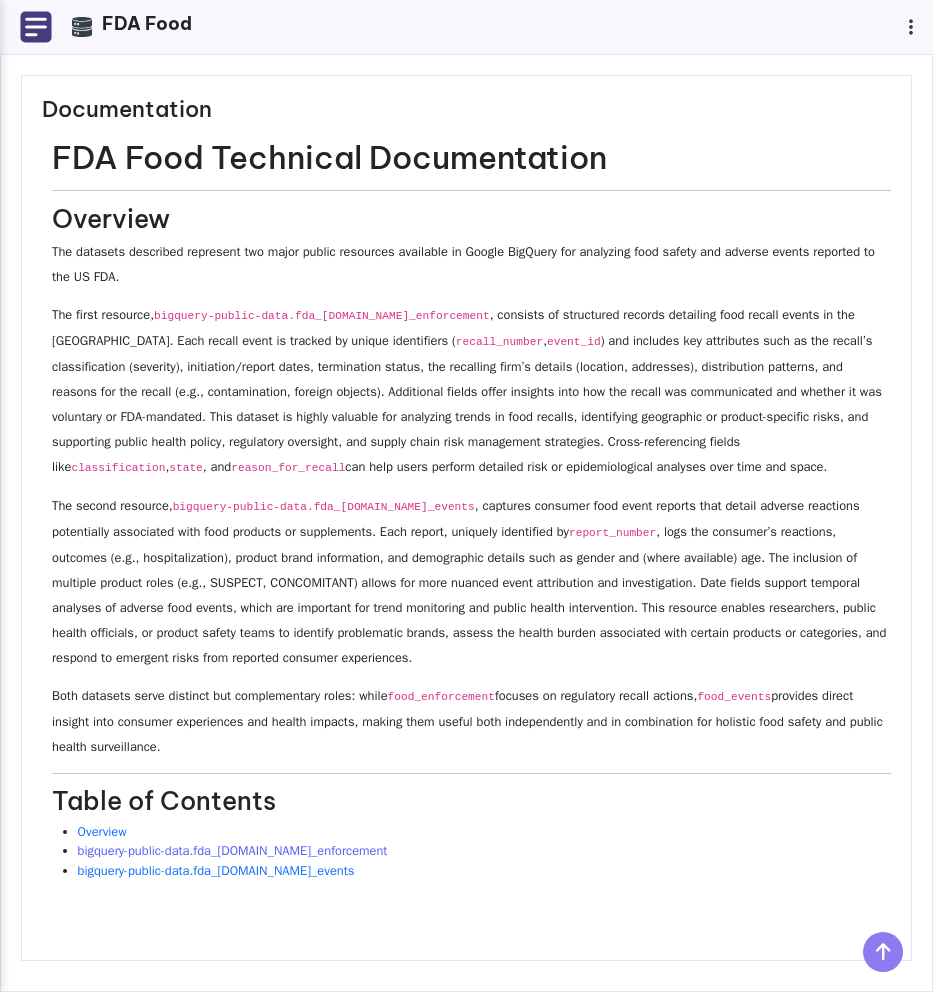 click on "bigquery-public-data.fda_food.food_enforcement" at bounding box center (233, 851) 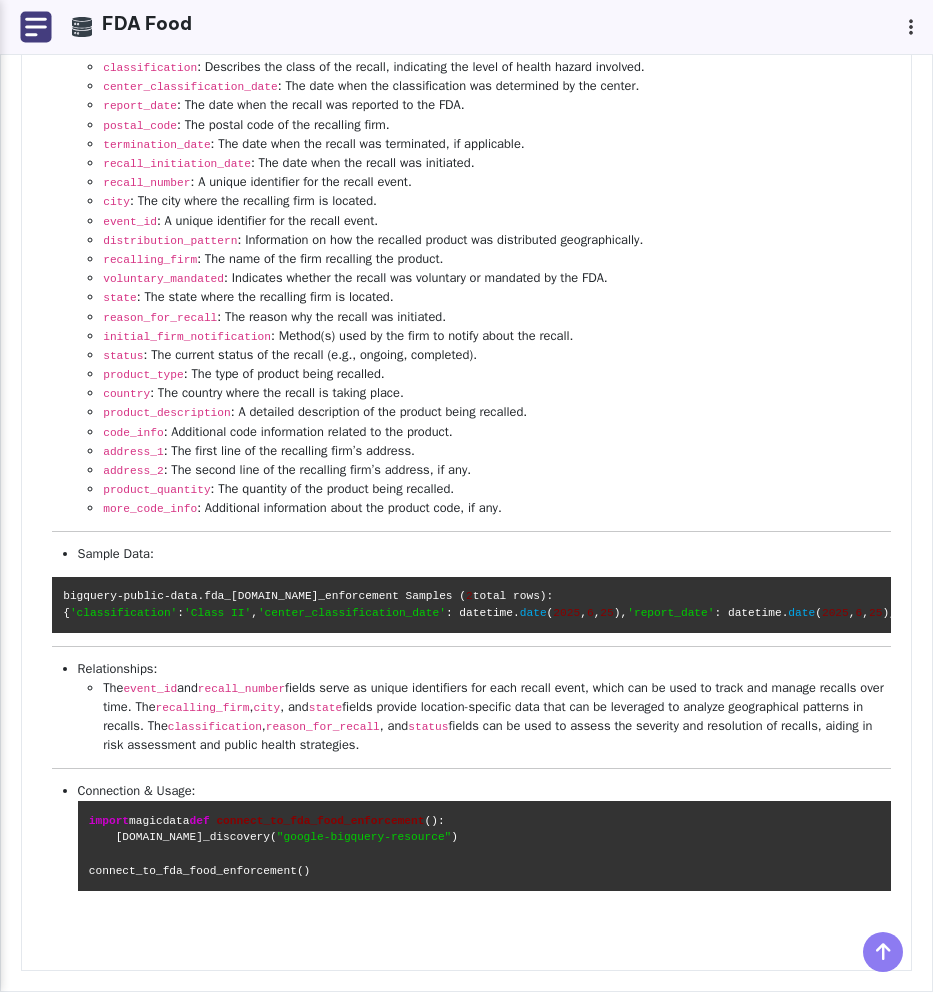scroll, scrollTop: 0, scrollLeft: 0, axis: both 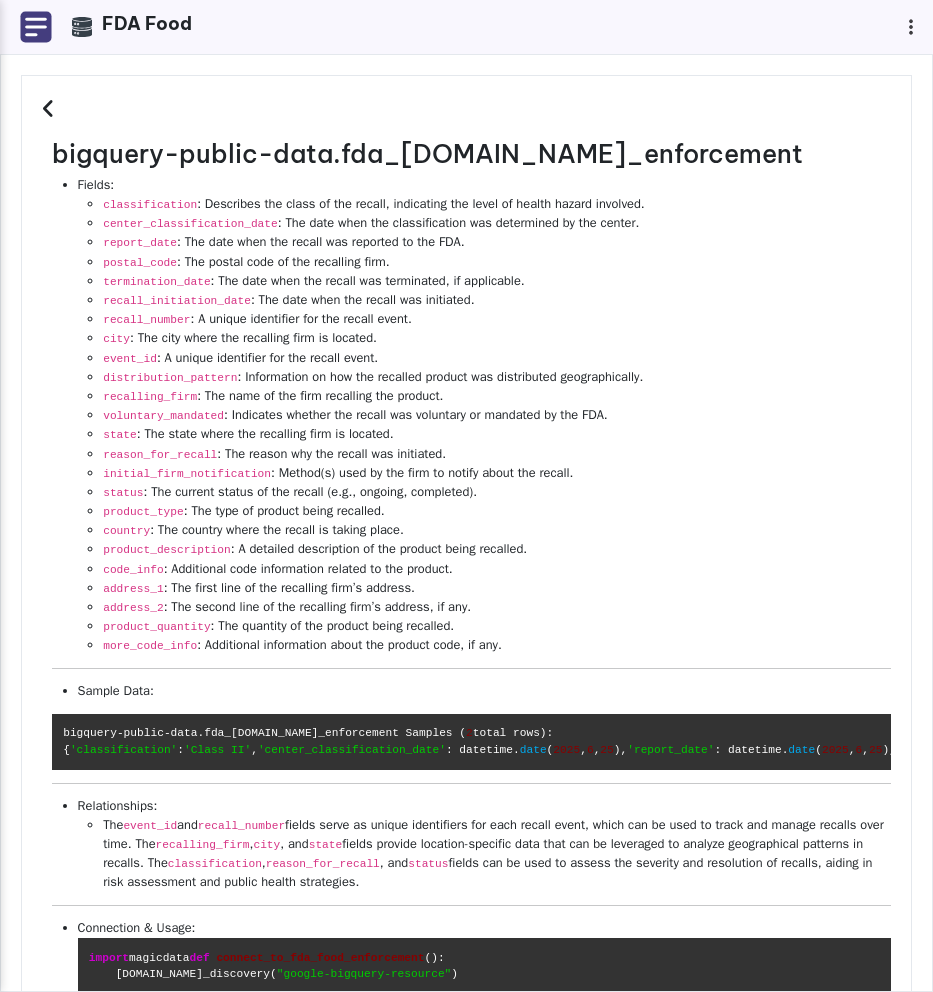 click at bounding box center (51, 109) 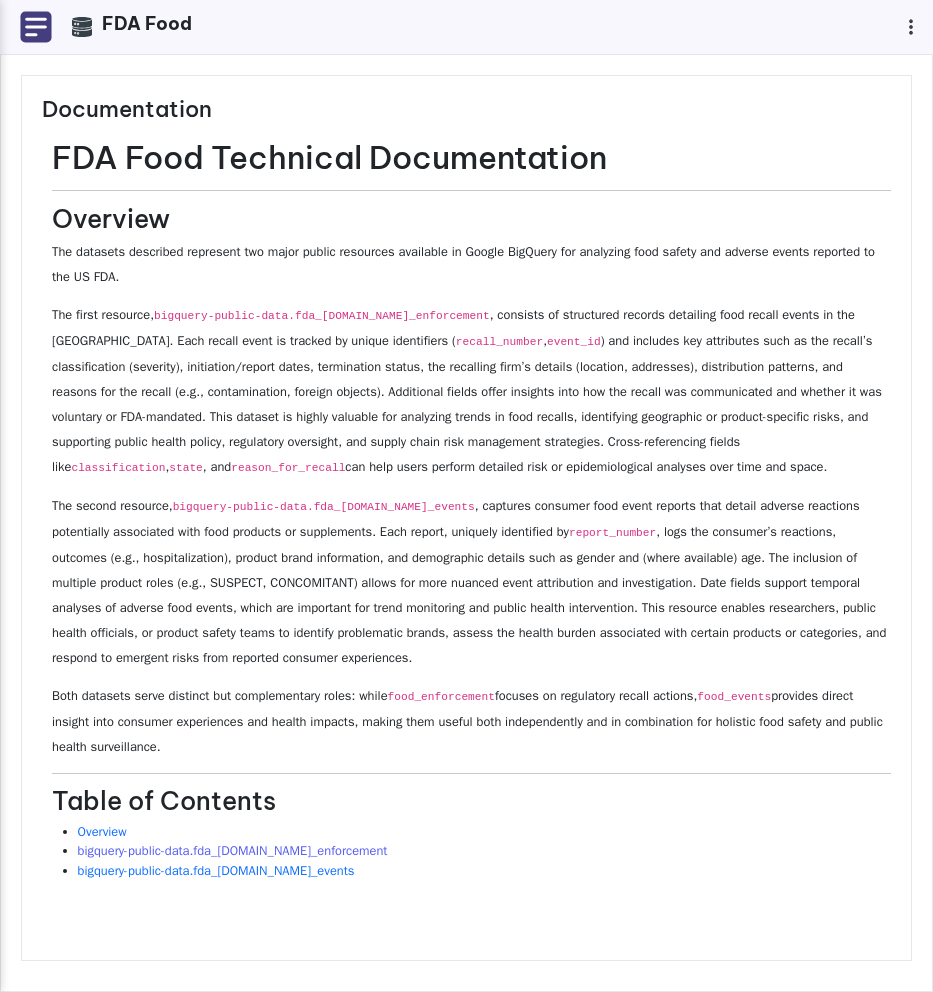 click on "bigquery-public-data.fda_food.food_enforcement" at bounding box center (233, 851) 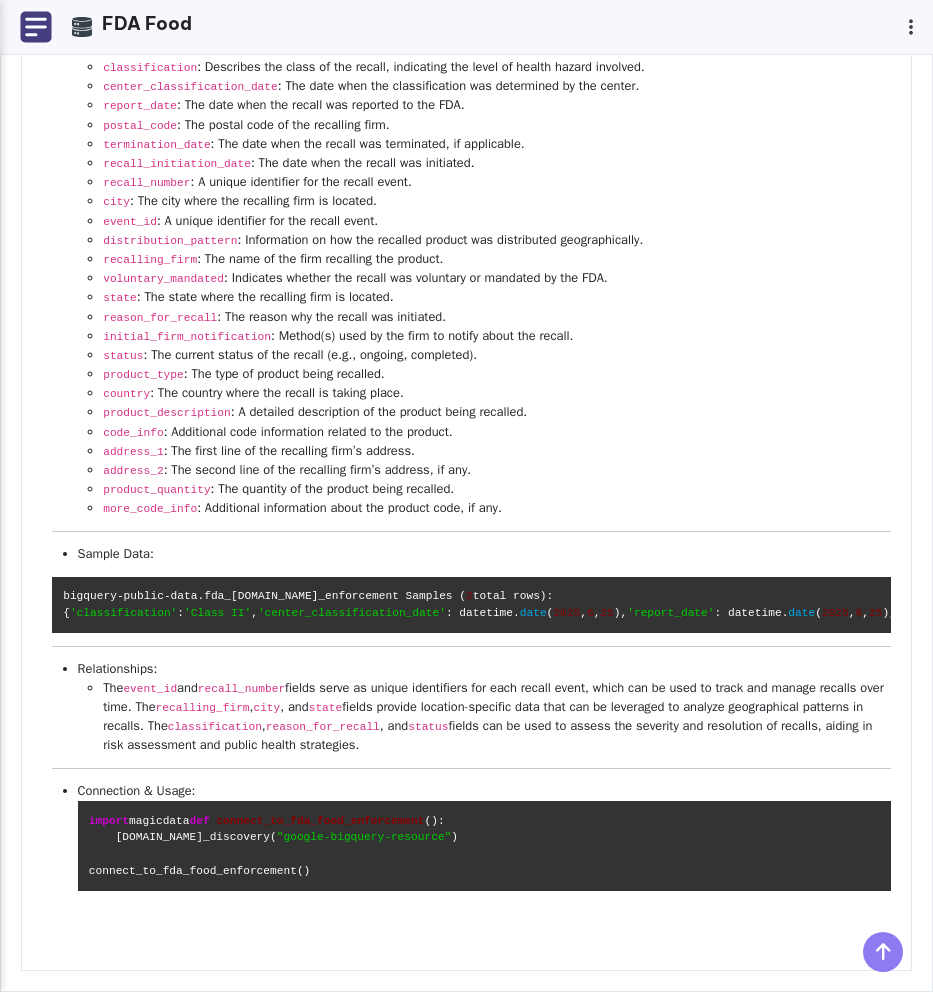 scroll, scrollTop: 0, scrollLeft: 0, axis: both 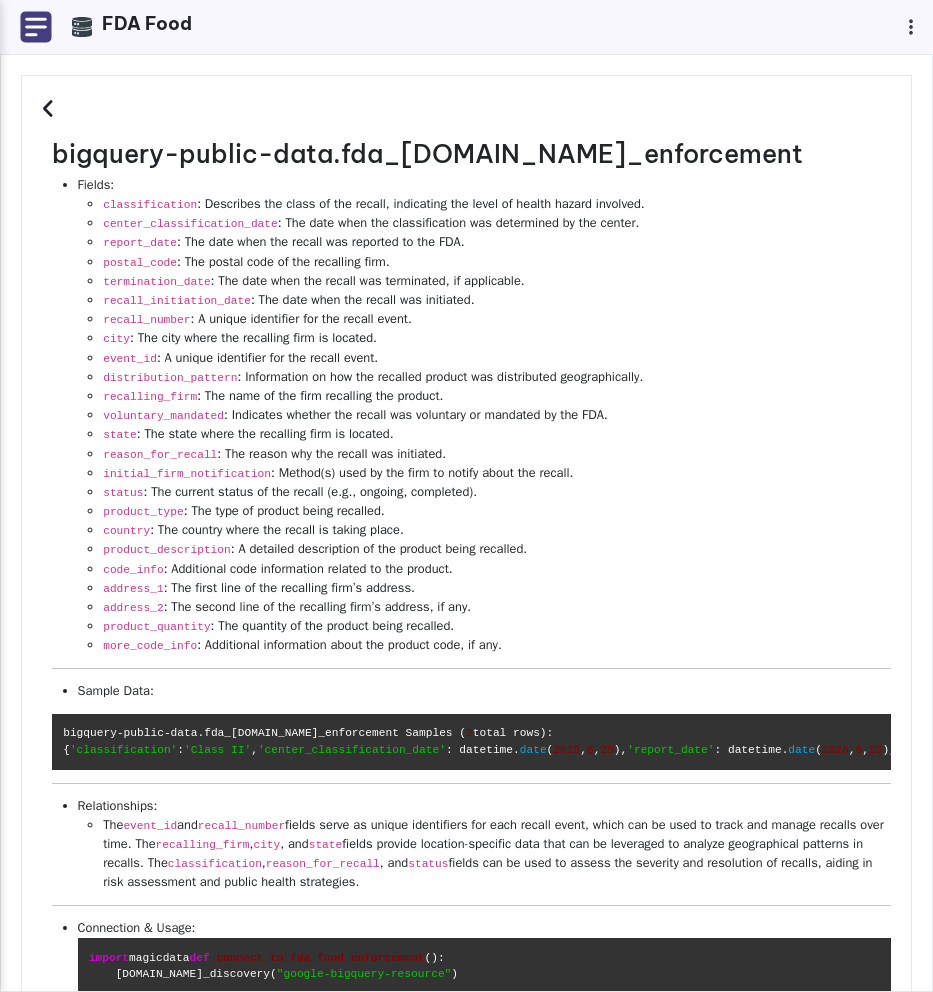 click at bounding box center [51, 109] 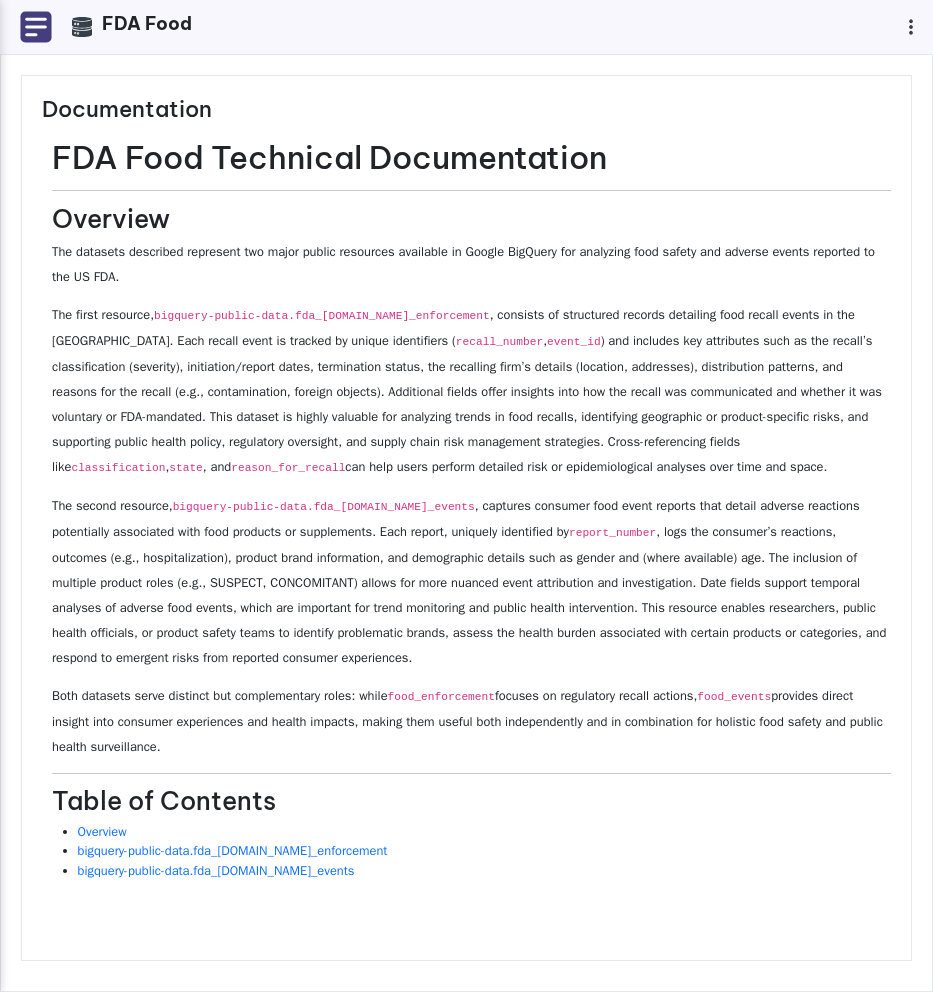 click at bounding box center [36, 27] 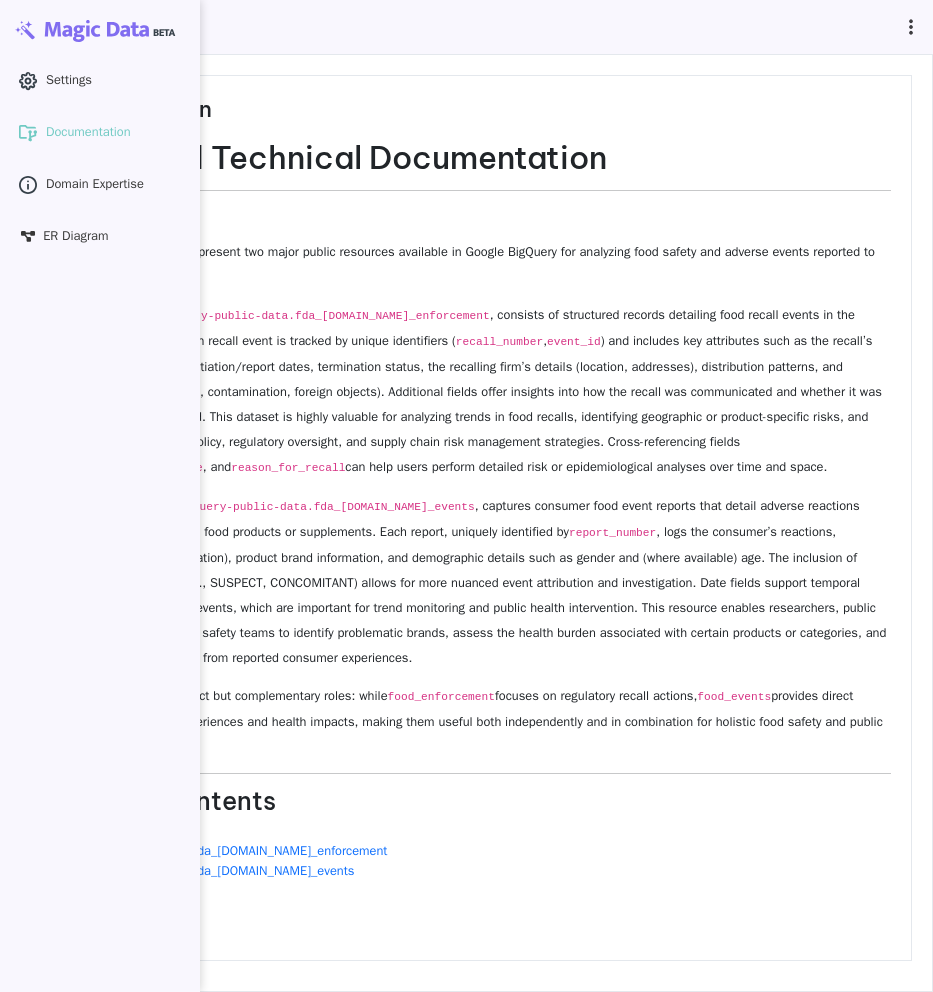 click on ".cls-1 {
clip-path: url(#clippath);
}
.cls-2 {
fill: none;
}
.cls-2, .cls-3 {
stroke-width: 0px;
}
.cls-3 {
}
Settings
.cls-1 {
stroke-width: 0px;
}
Documentation Domain Expertise ER Diagram" at bounding box center [100, 185] 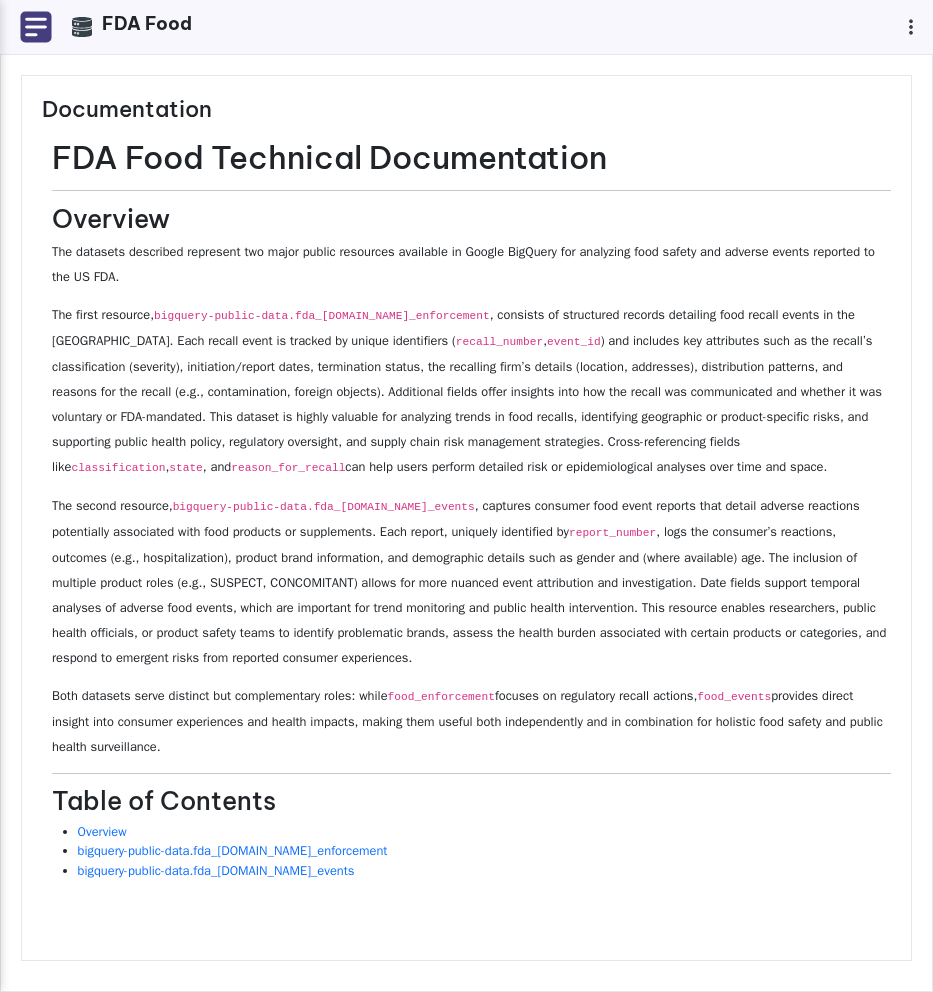 click at bounding box center [36, 27] 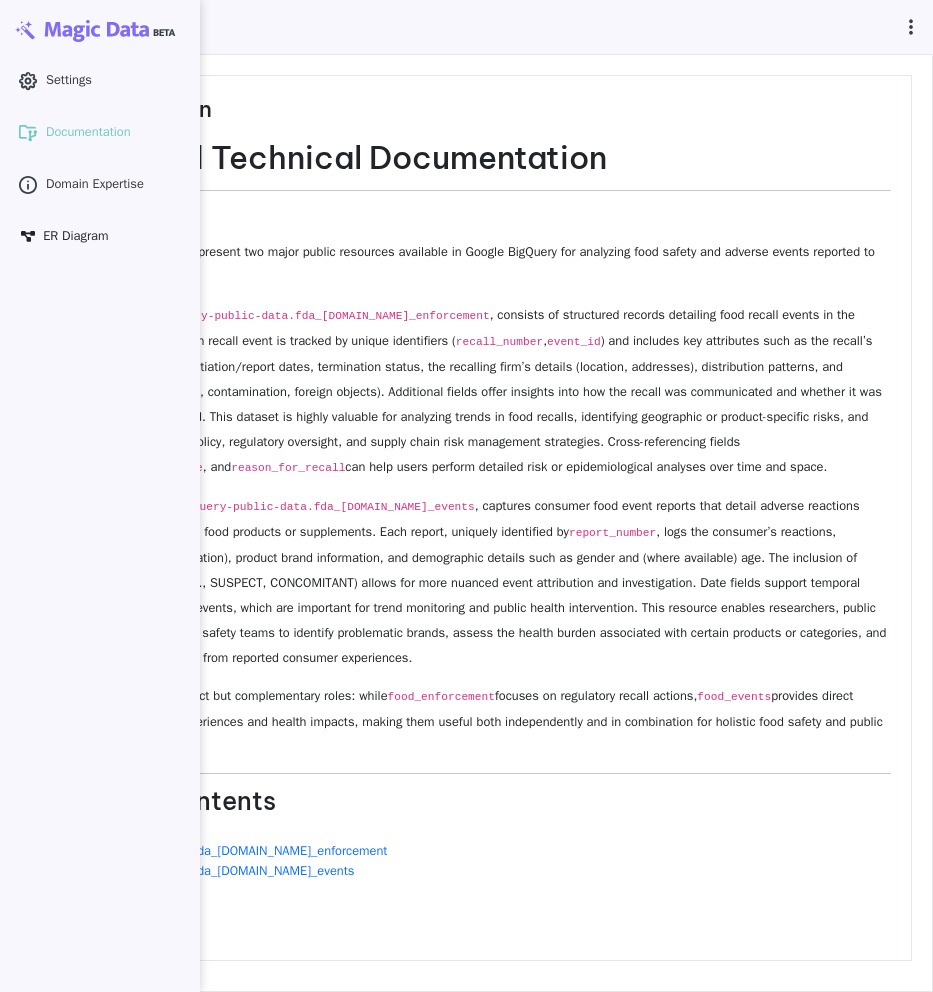 click on "ER Diagram" at bounding box center [75, 236] 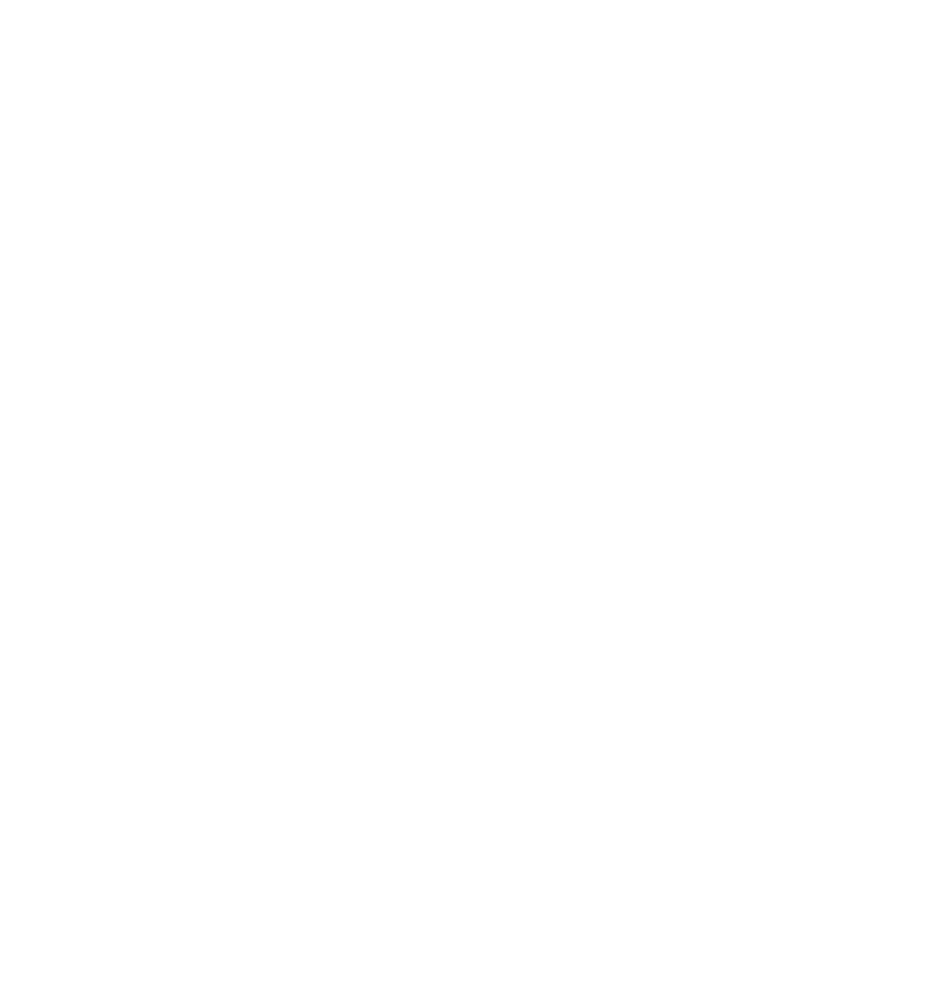 scroll, scrollTop: 0, scrollLeft: 0, axis: both 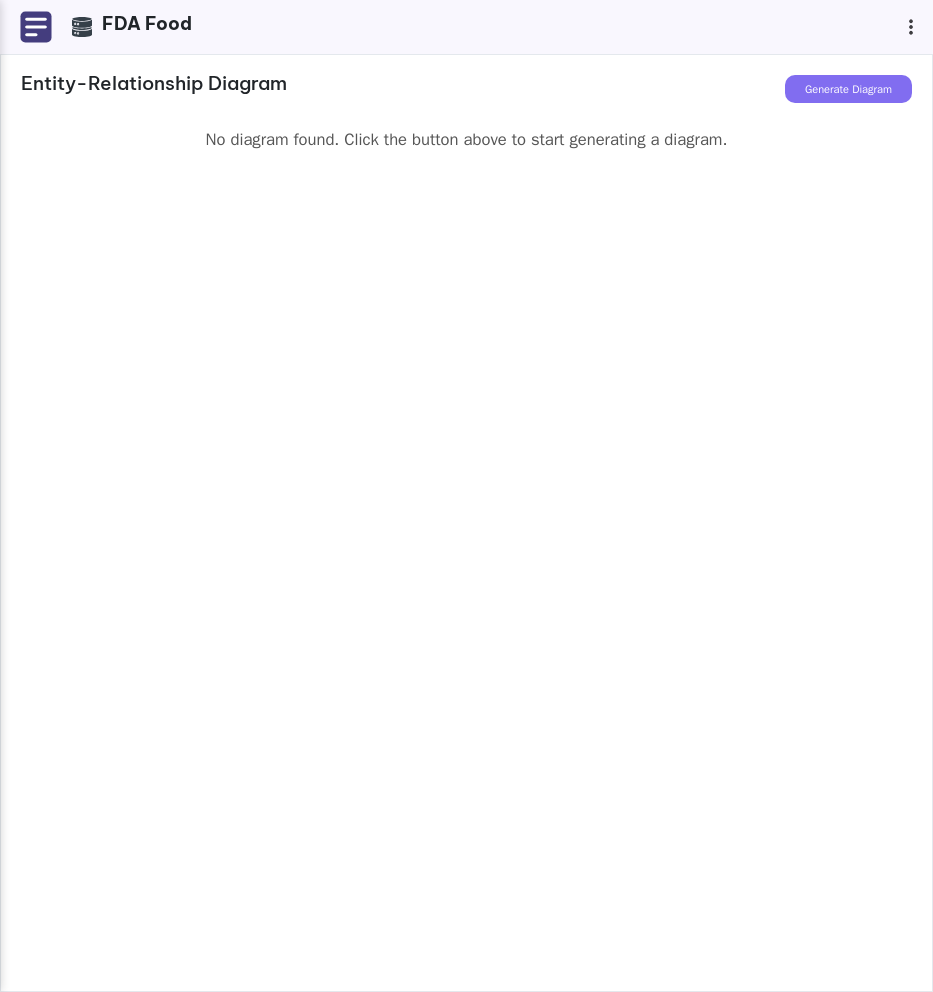 click on "Generate Diagram" at bounding box center (848, 89) 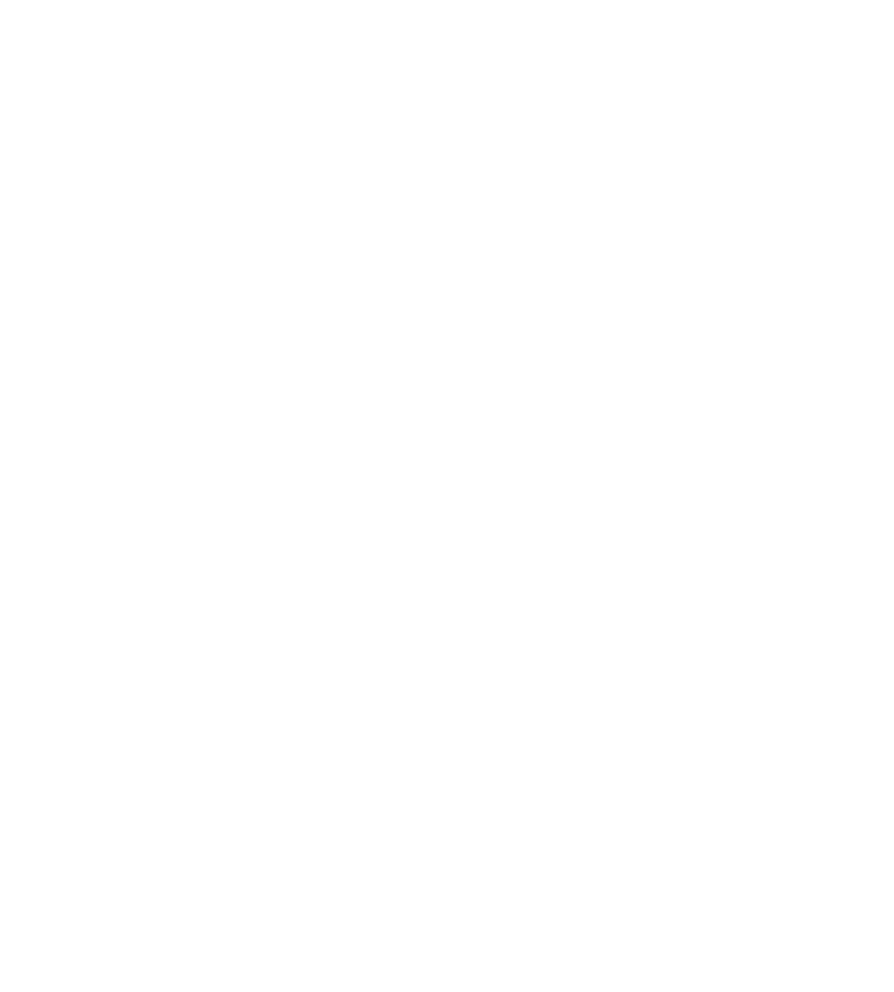 scroll, scrollTop: 0, scrollLeft: 0, axis: both 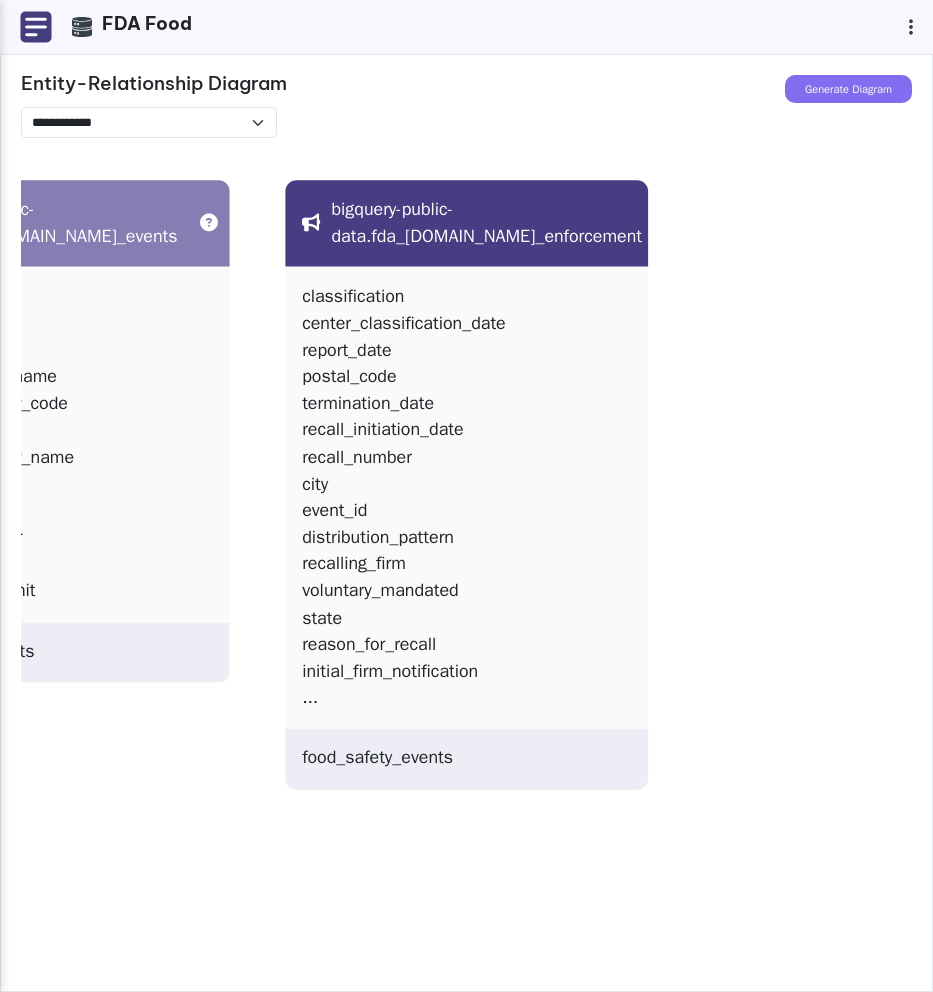 drag, startPoint x: 258, startPoint y: 479, endPoint x: 422, endPoint y: 488, distance: 164.24677 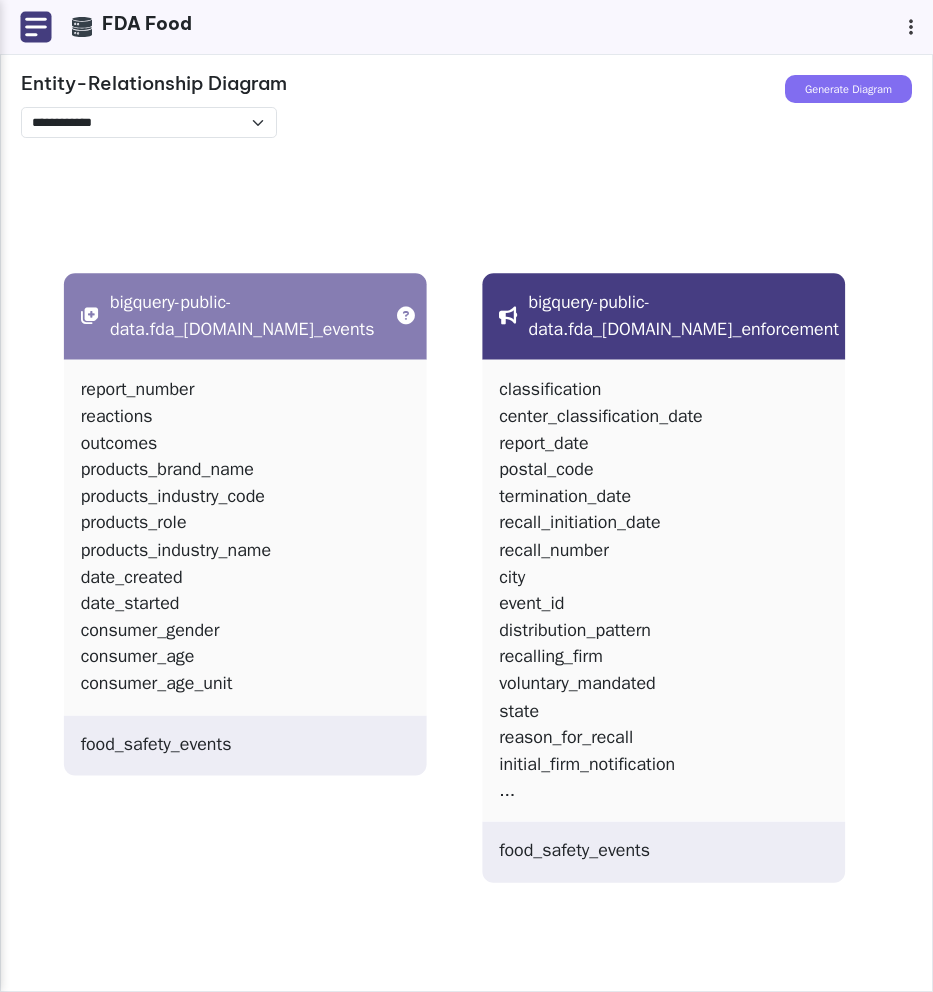 drag, startPoint x: 717, startPoint y: 550, endPoint x: 914, endPoint y: 644, distance: 218.27734 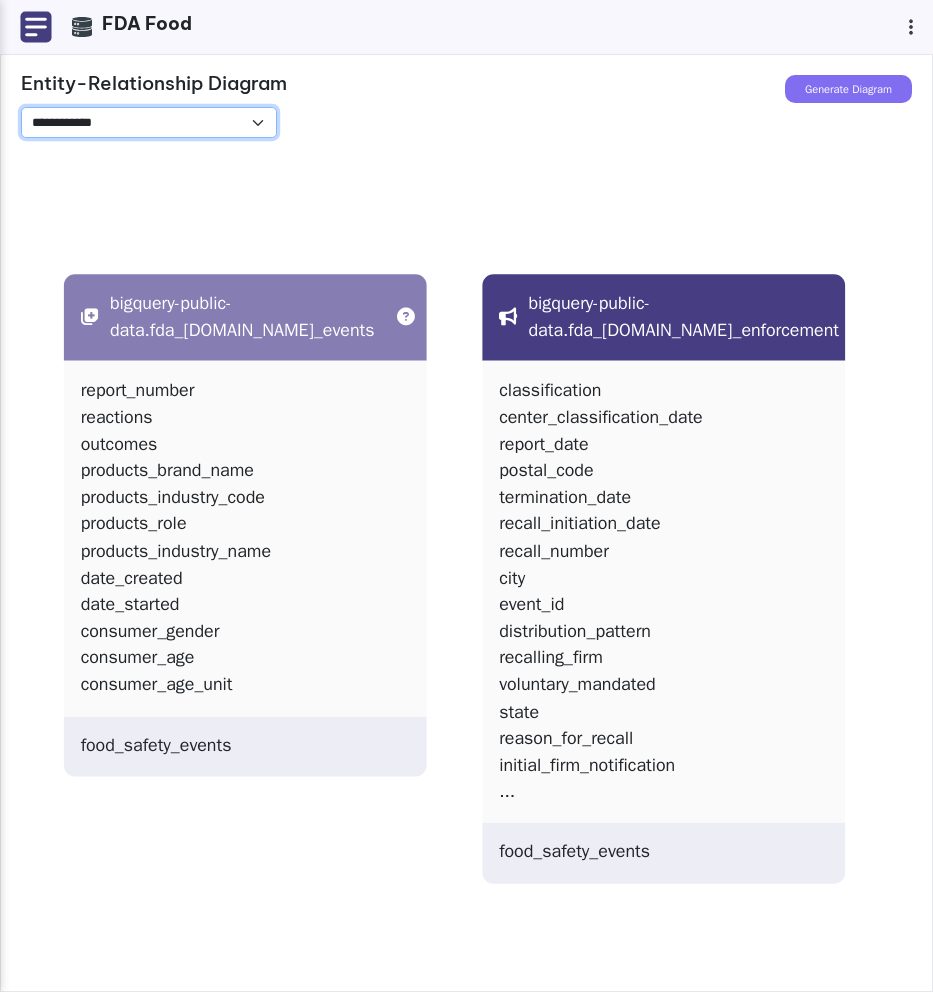 click on "**********" at bounding box center [149, 122] 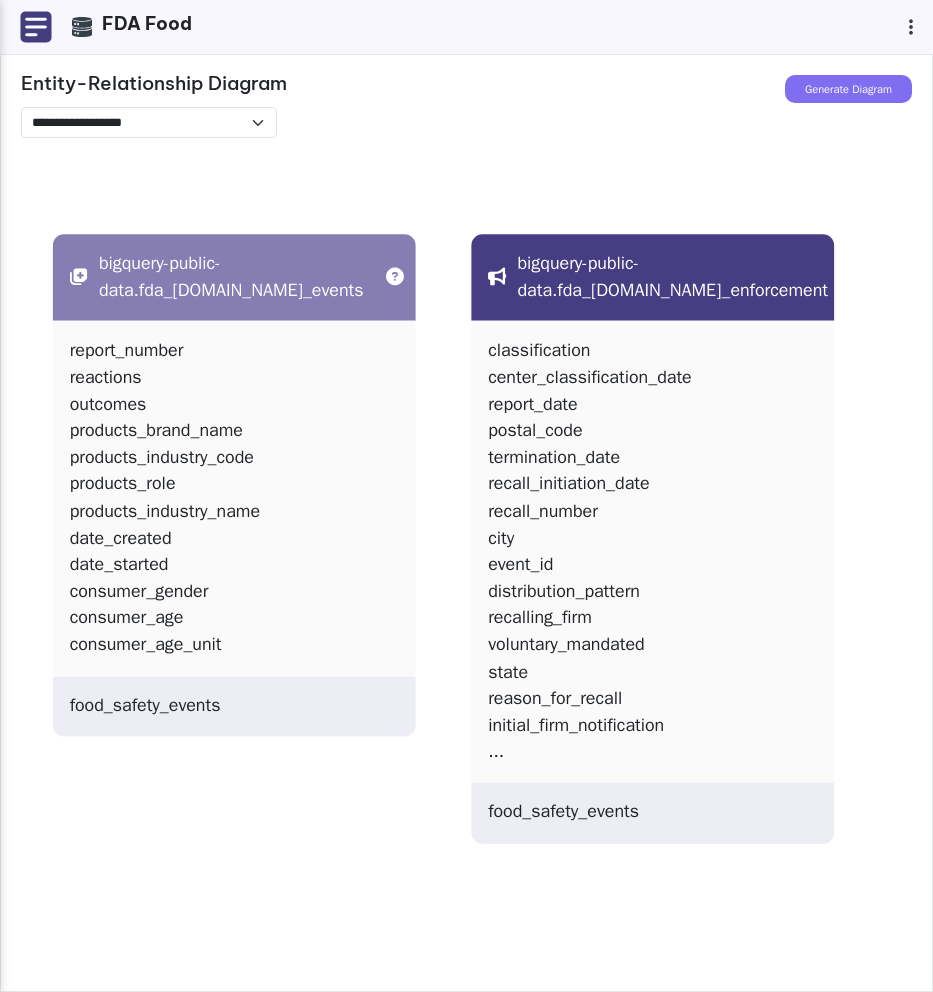 drag, startPoint x: 736, startPoint y: 369, endPoint x: 922, endPoint y: 423, distance: 193.68015 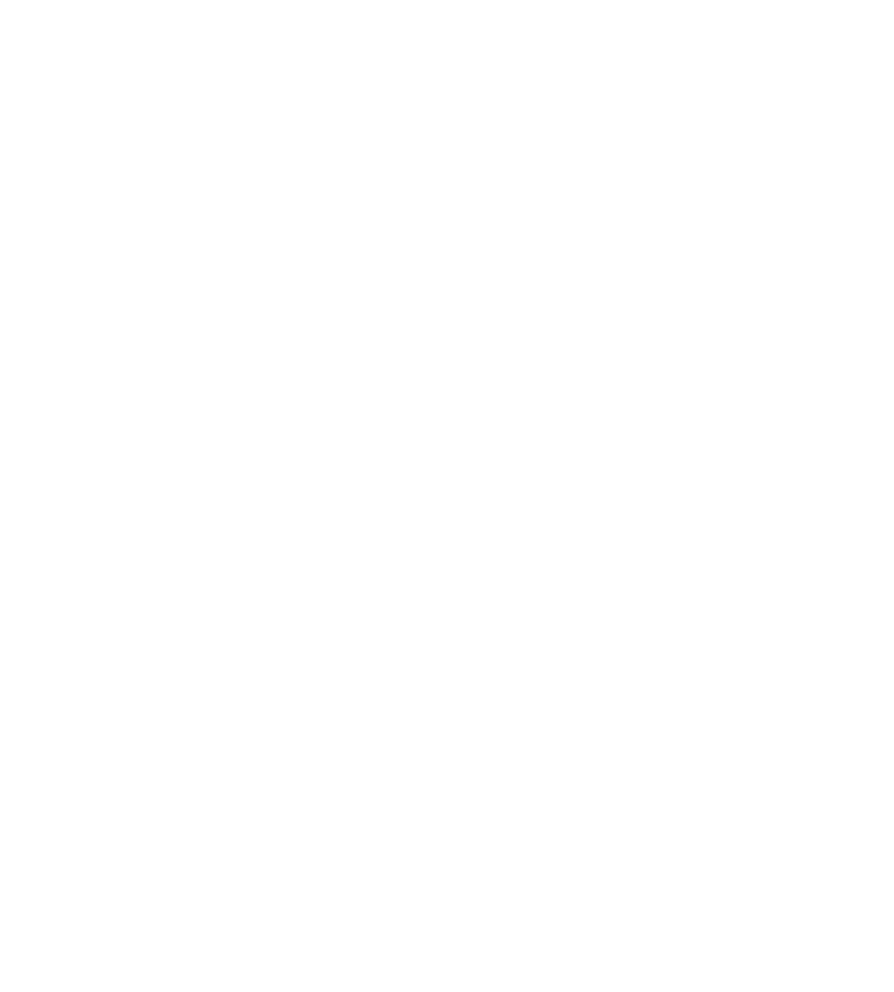 scroll, scrollTop: 0, scrollLeft: 0, axis: both 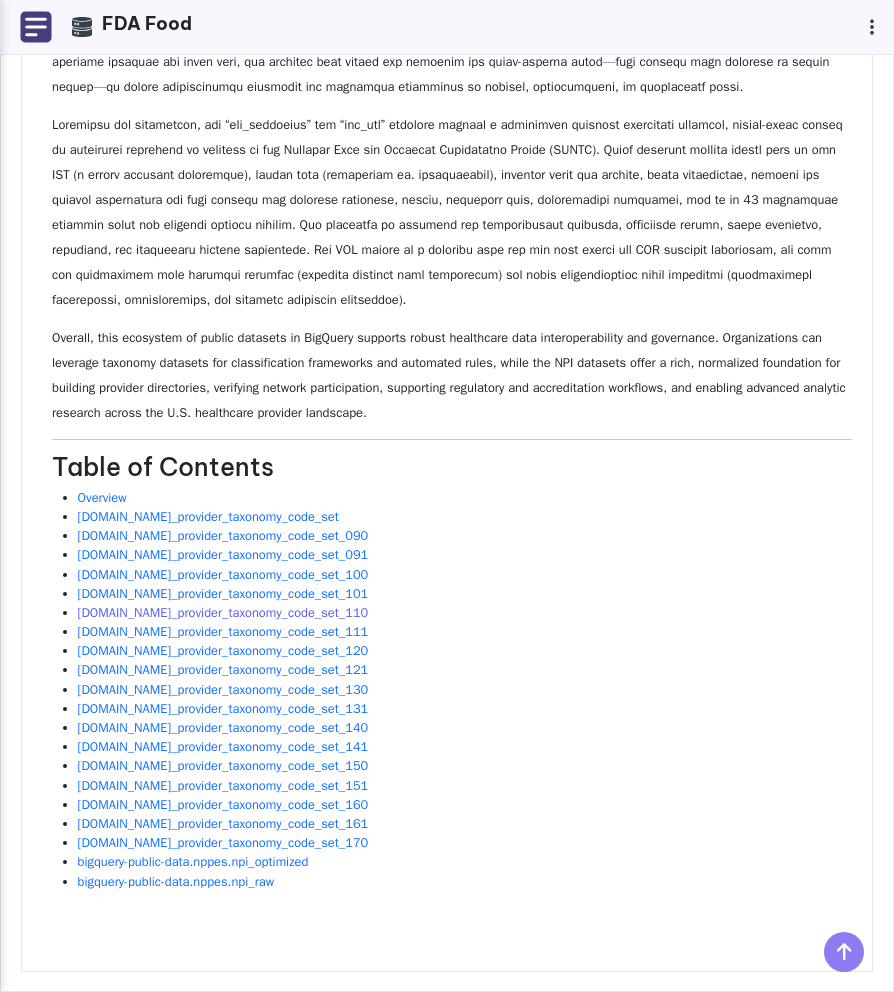 click on "bigquery-public-data.nppes.healthcare_provider_taxonomy_code_set_110" at bounding box center (223, 613) 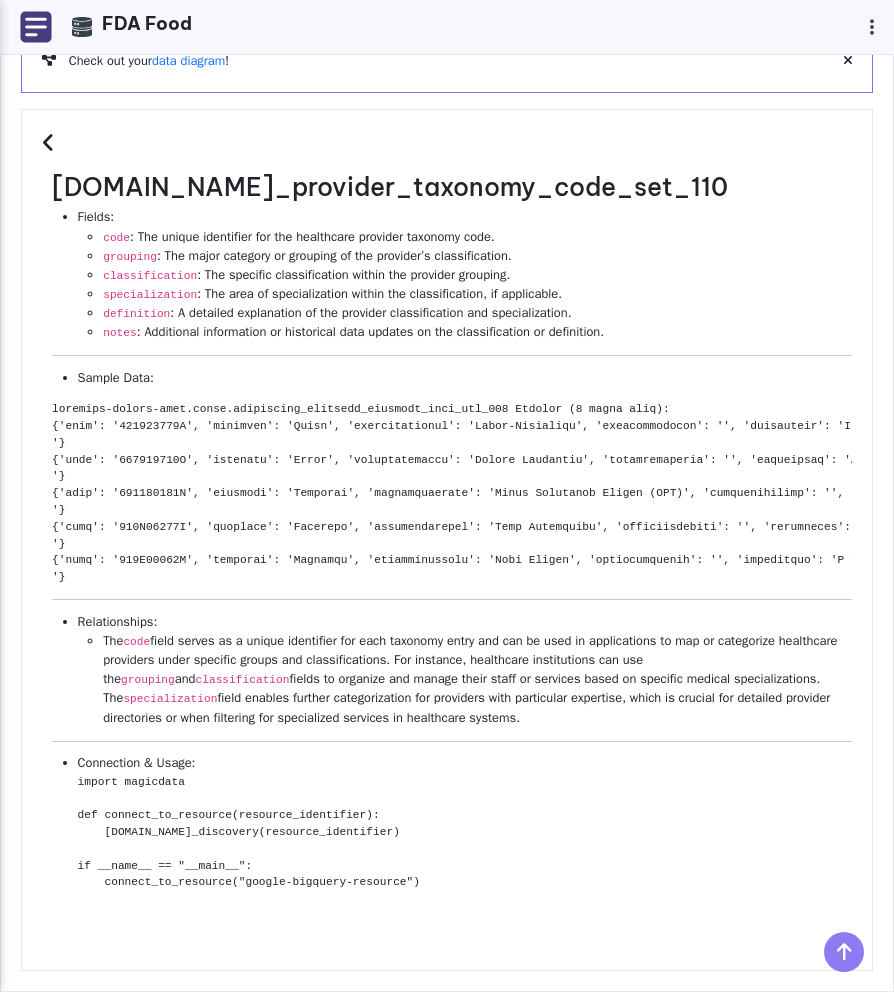 scroll, scrollTop: 0, scrollLeft: 0, axis: both 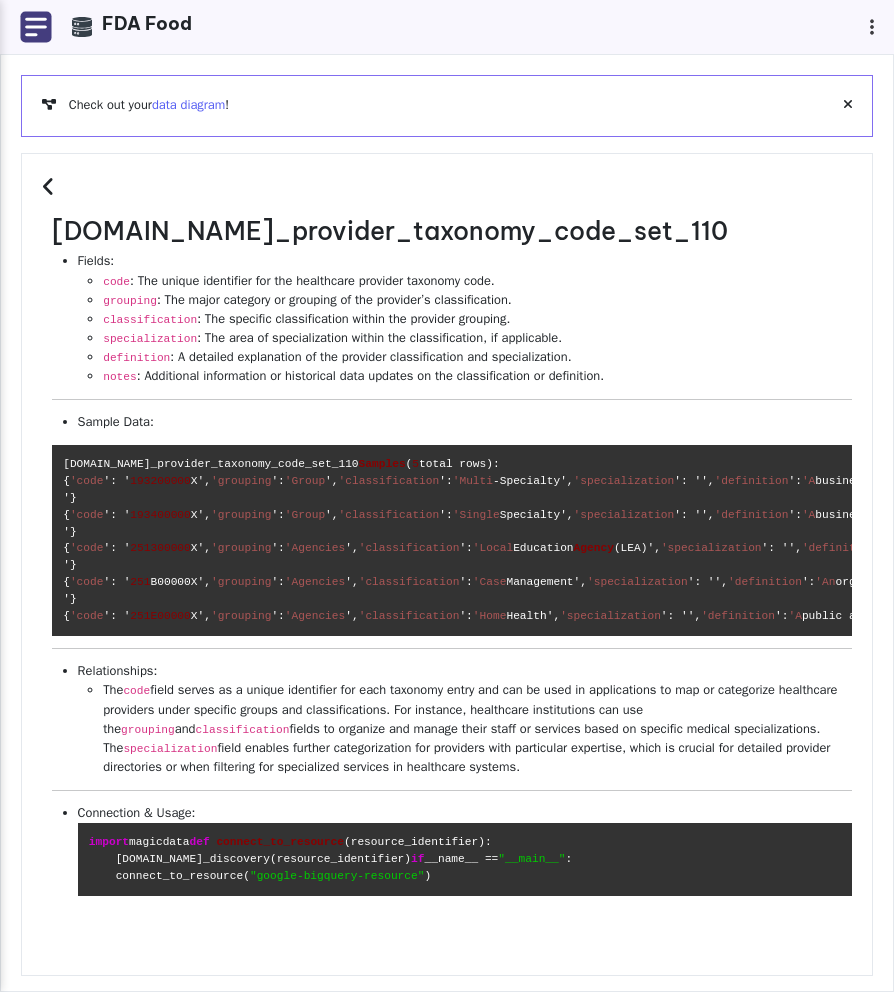 click on "data diagram" at bounding box center (188, 105) 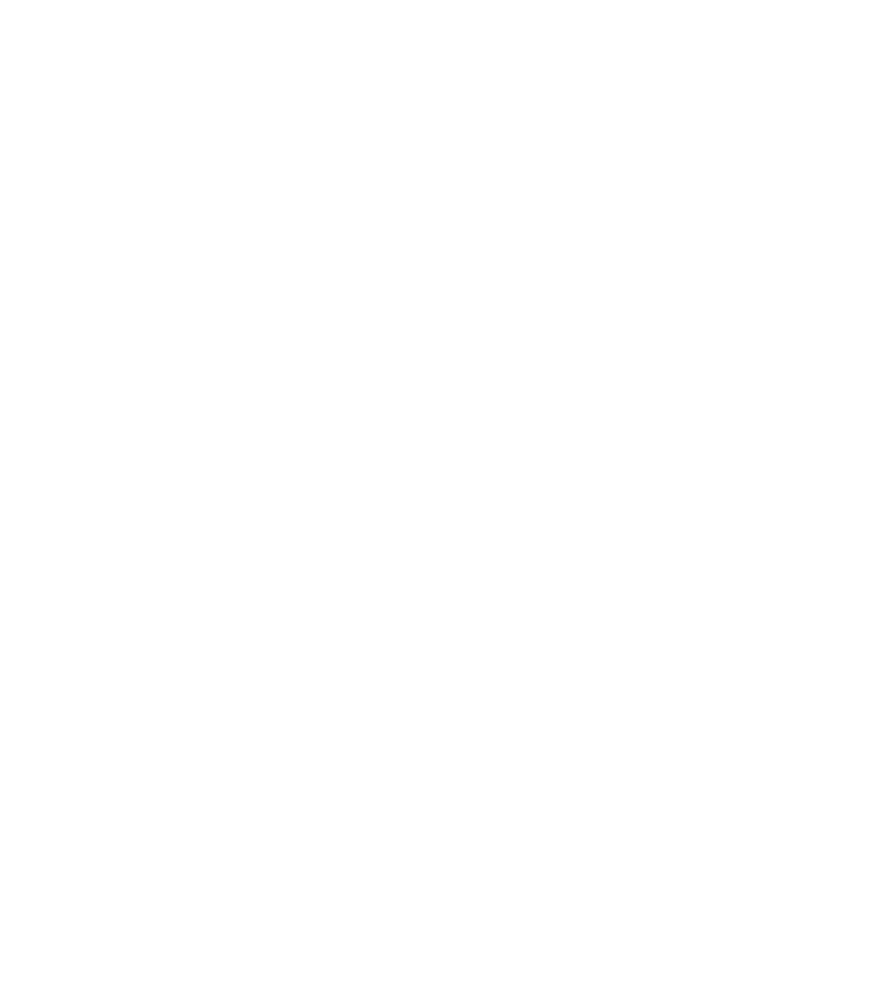 scroll, scrollTop: 0, scrollLeft: 0, axis: both 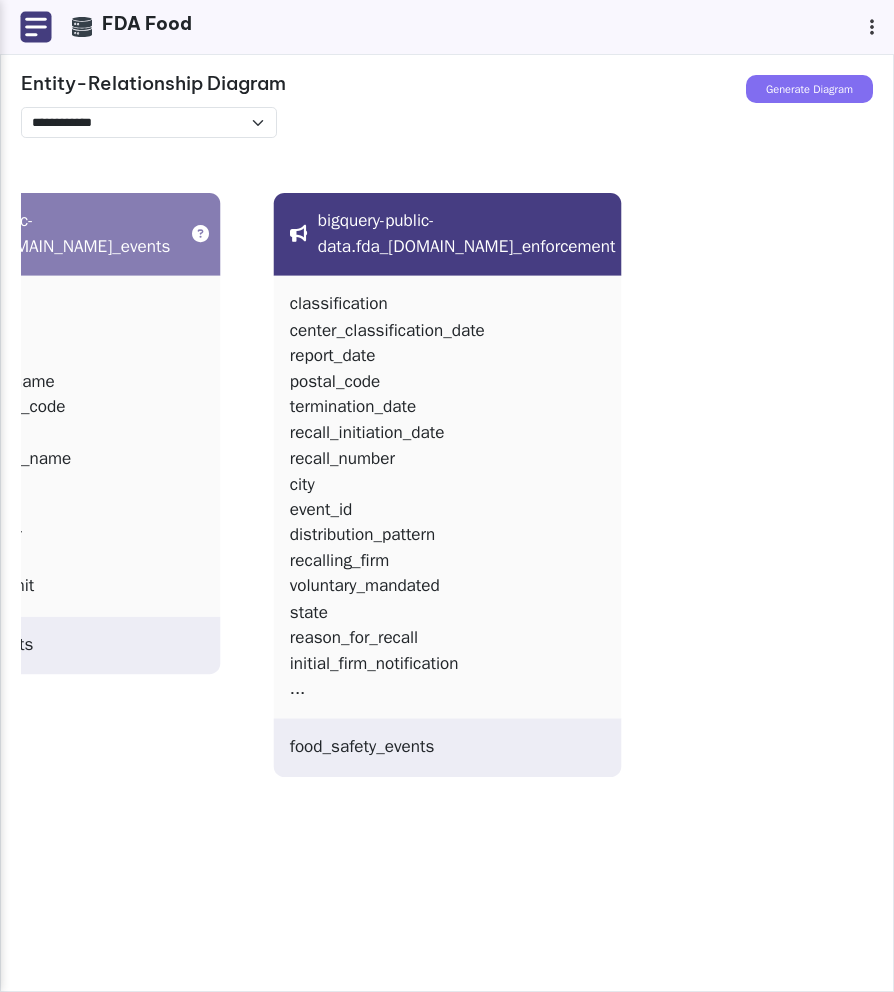 click on "Generate Diagram" at bounding box center (809, 89) 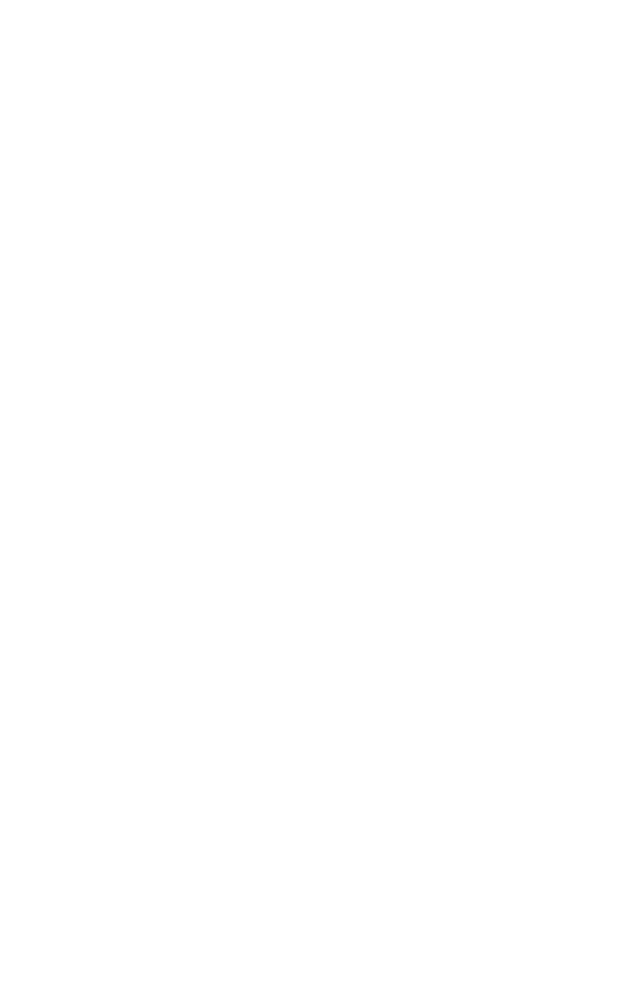 scroll, scrollTop: 0, scrollLeft: 0, axis: both 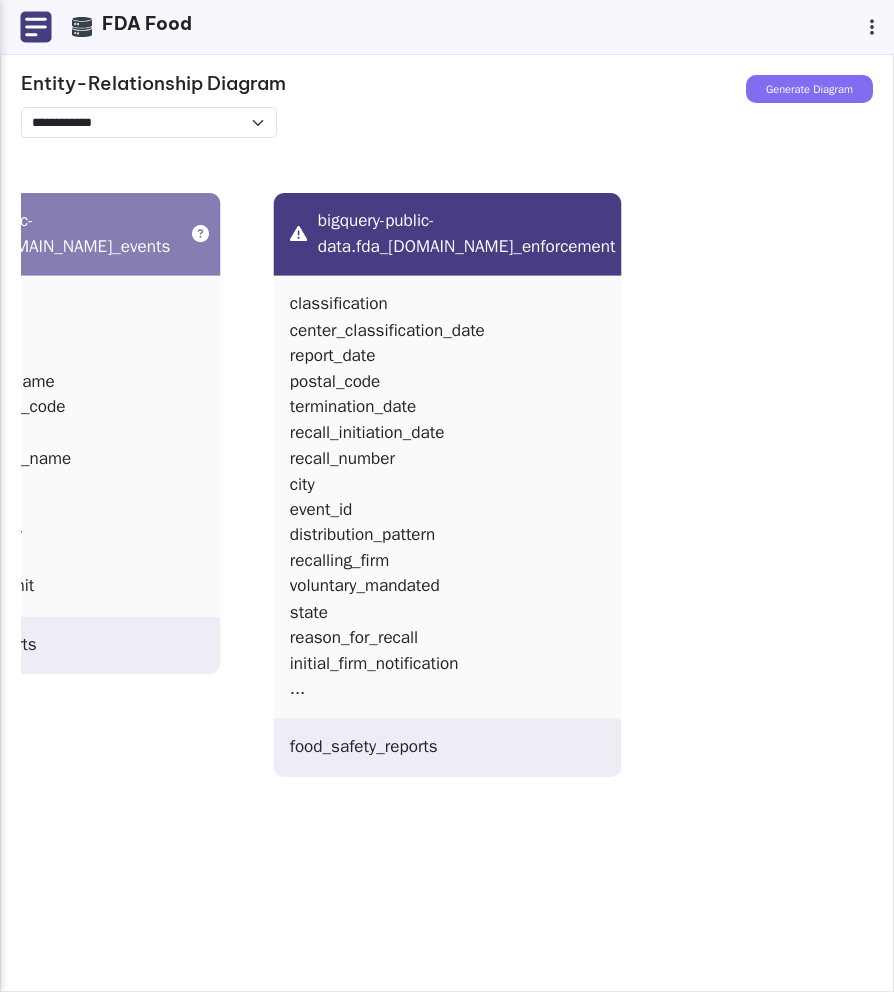click on "bigquery-public-data.fda_food.food_events report_number reactions outcomes products_brand_name products_industry_code products_role products_industry_name date_created date_started consumer_gender consumer_age consumer_age_unit food_safety_reports bigquery-public-data.fda_food.food_enforcement classification center_classification_date report_date postal_code termination_date recall_initiation_date recall_number city event_id distribution_pattern recalling_firm voluntary_mandated state reason_for_recall initial_firm_notification ... food_safety_reports" at bounding box center (468, 634) 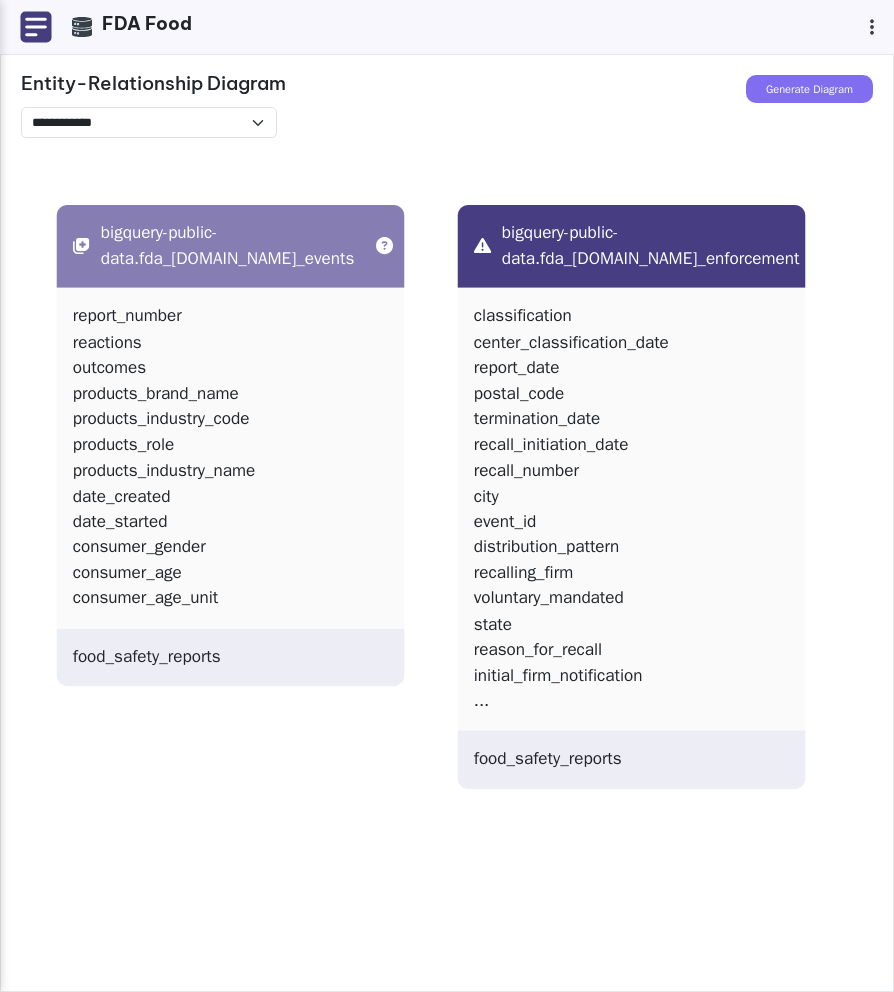 drag, startPoint x: 691, startPoint y: 435, endPoint x: 875, endPoint y: 447, distance: 184.39088 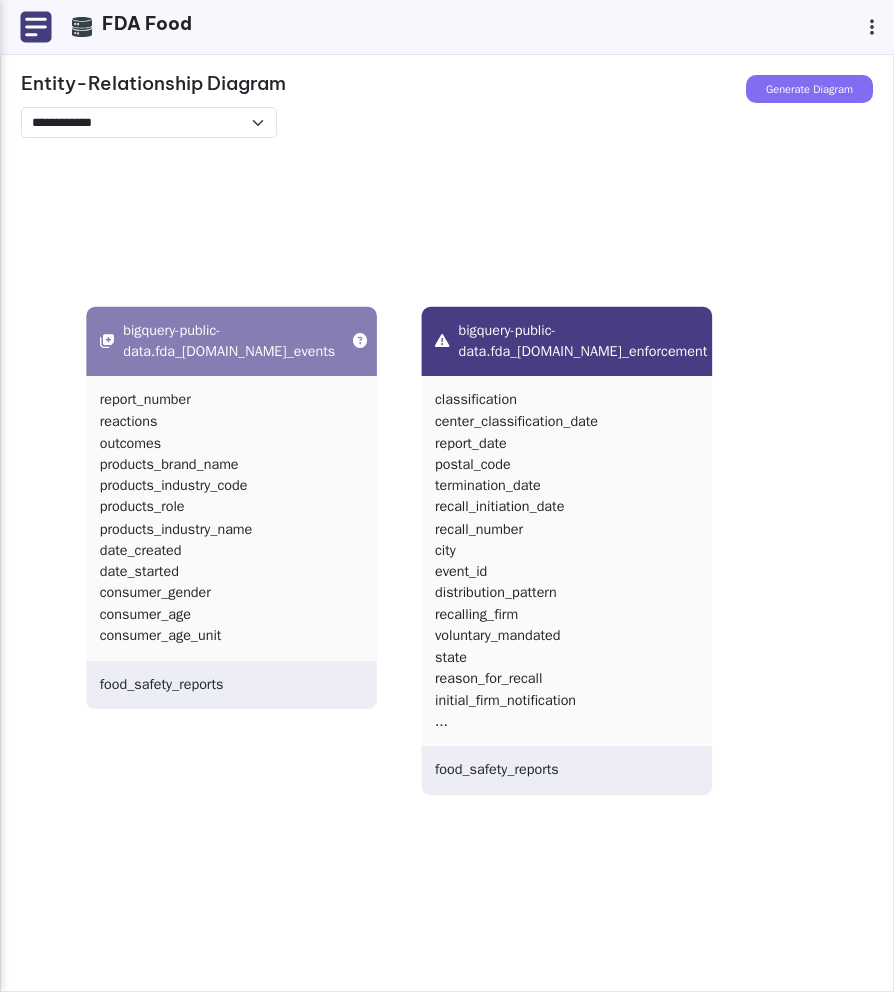 drag, startPoint x: 455, startPoint y: 383, endPoint x: 404, endPoint y: 192, distance: 197.69168 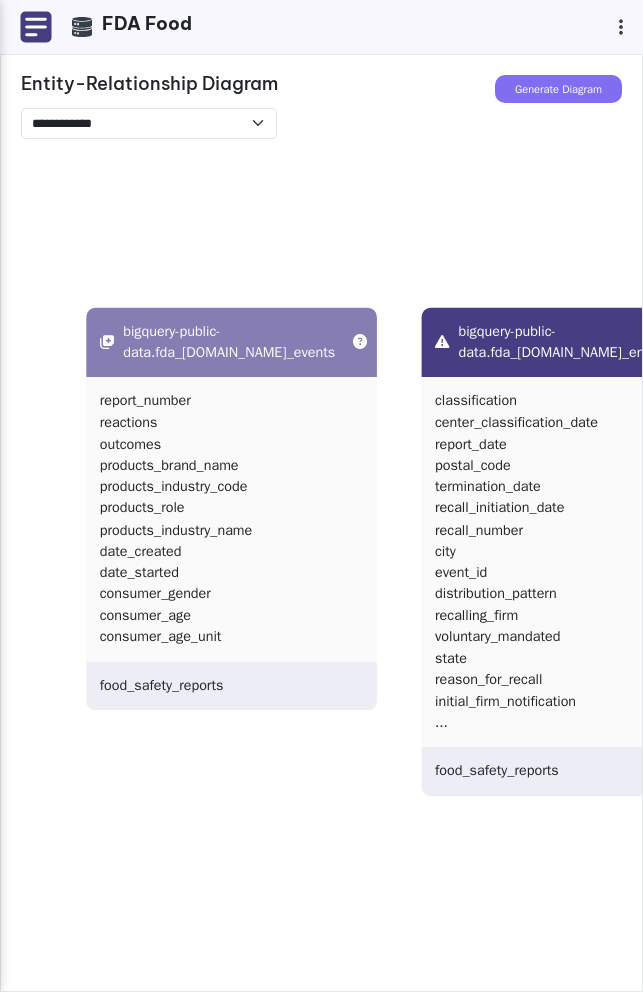 click on "Generate Diagram" at bounding box center [558, 89] 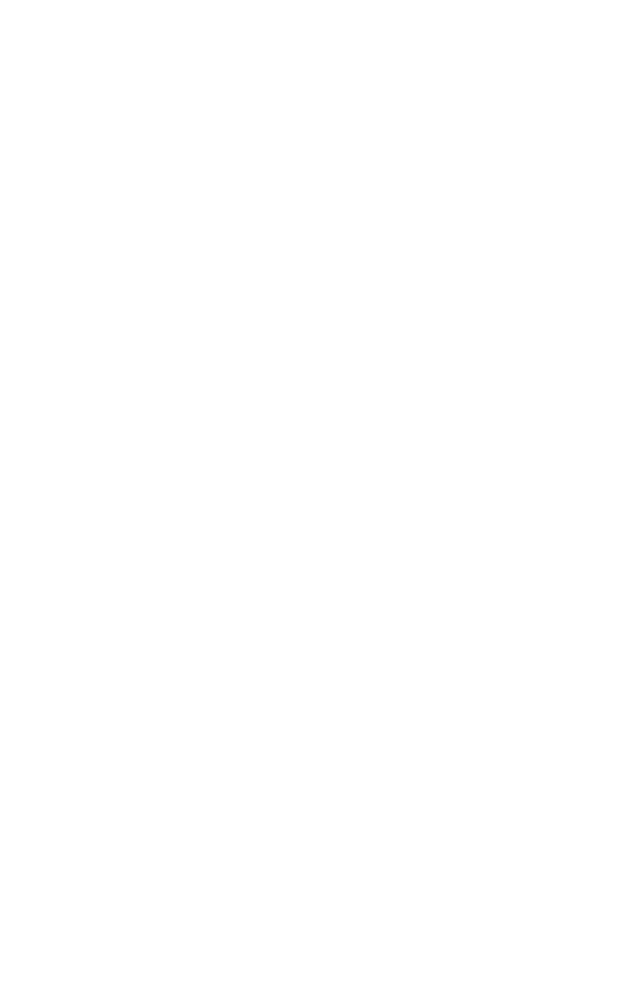 scroll, scrollTop: 0, scrollLeft: 0, axis: both 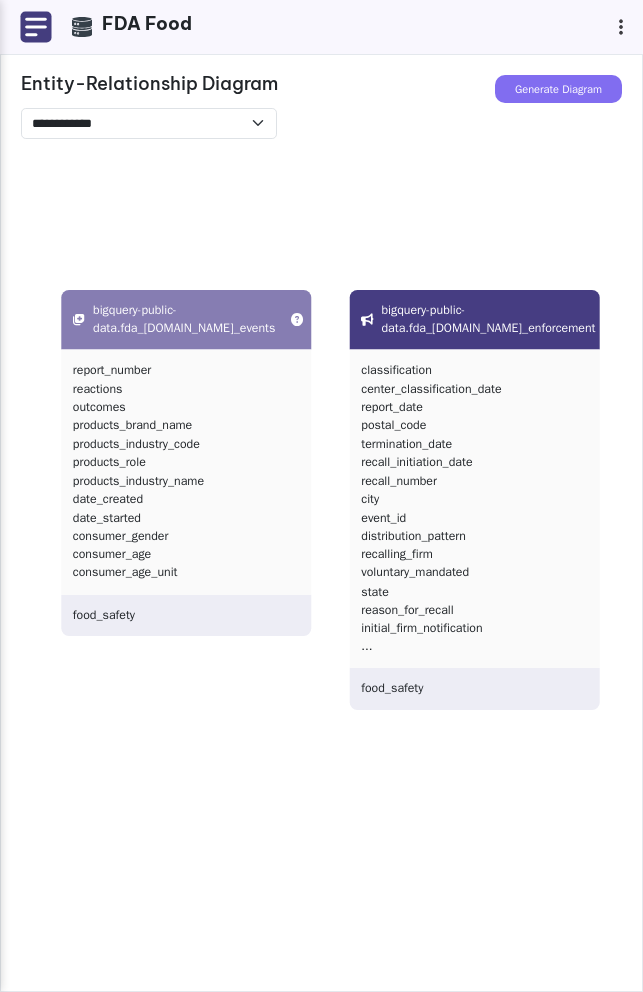 drag, startPoint x: 267, startPoint y: 735, endPoint x: 419, endPoint y: 750, distance: 152.73834 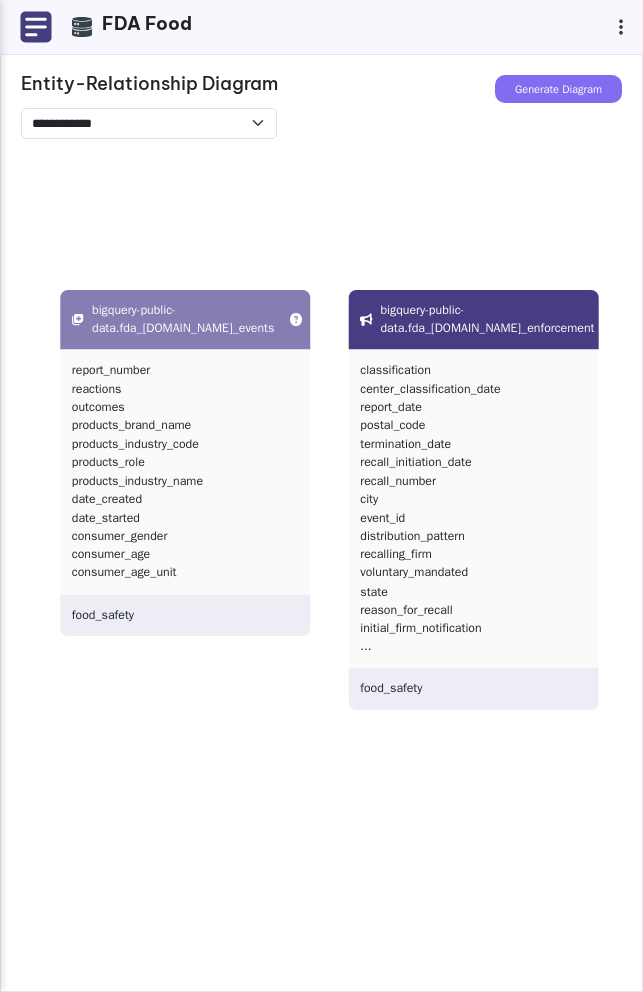 click at bounding box center (36, 27) 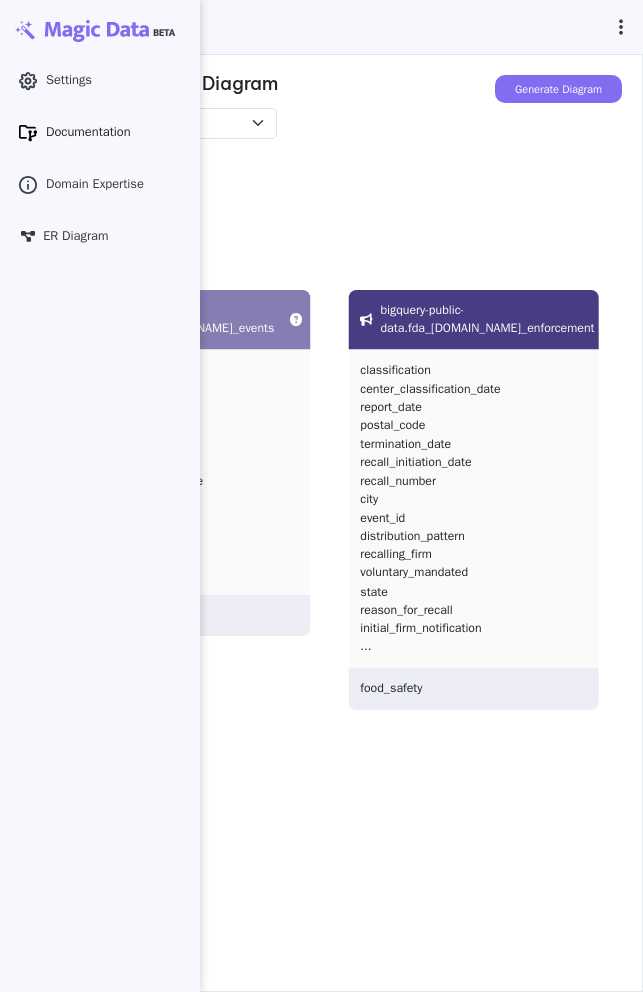 click on "Documentation" at bounding box center (88, 132) 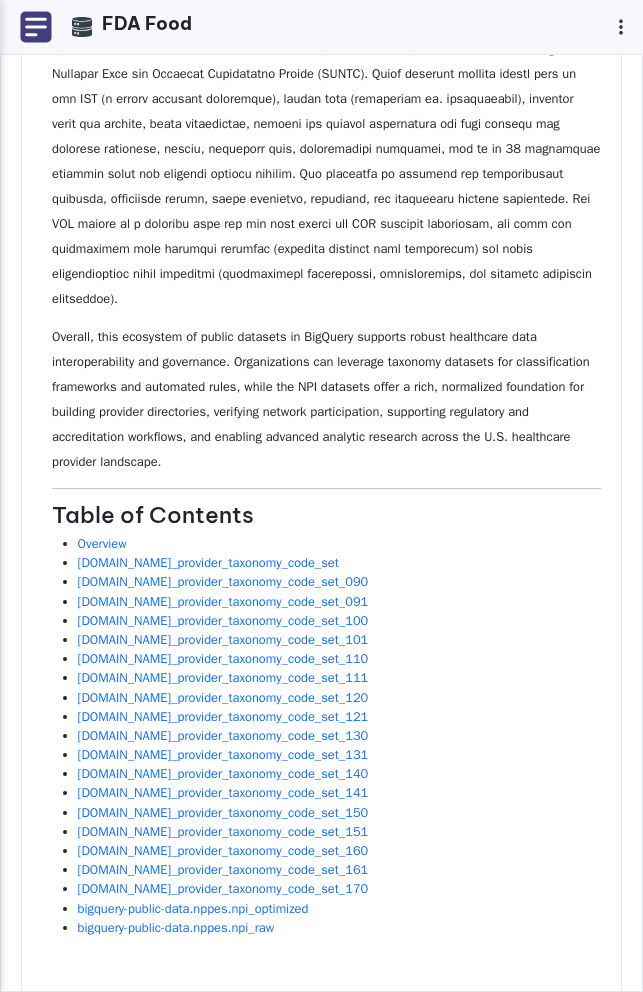 scroll, scrollTop: 805, scrollLeft: 0, axis: vertical 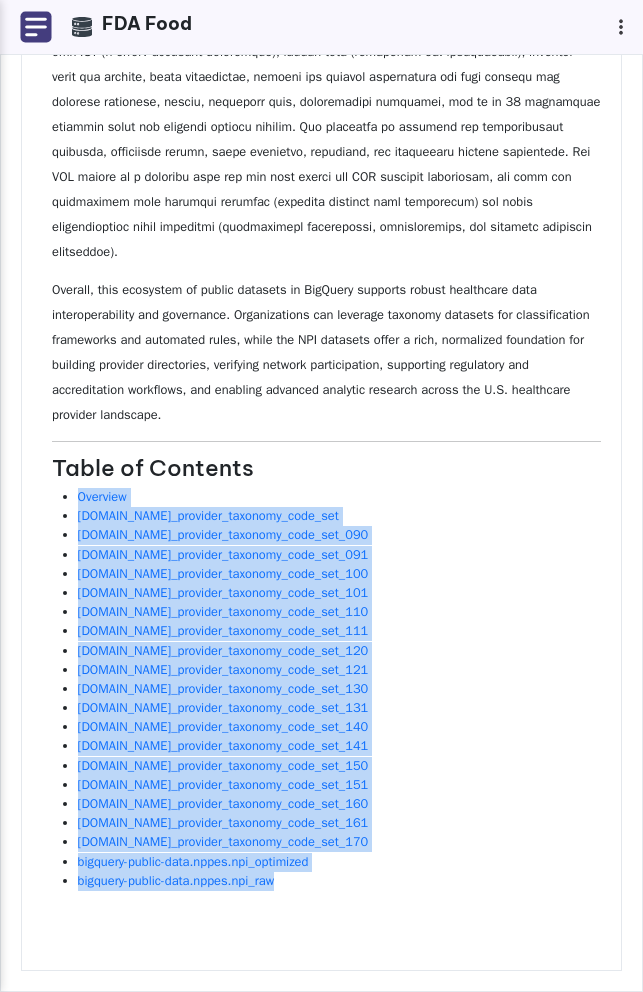 drag, startPoint x: 206, startPoint y: 484, endPoint x: 342, endPoint y: 890, distance: 428.17285 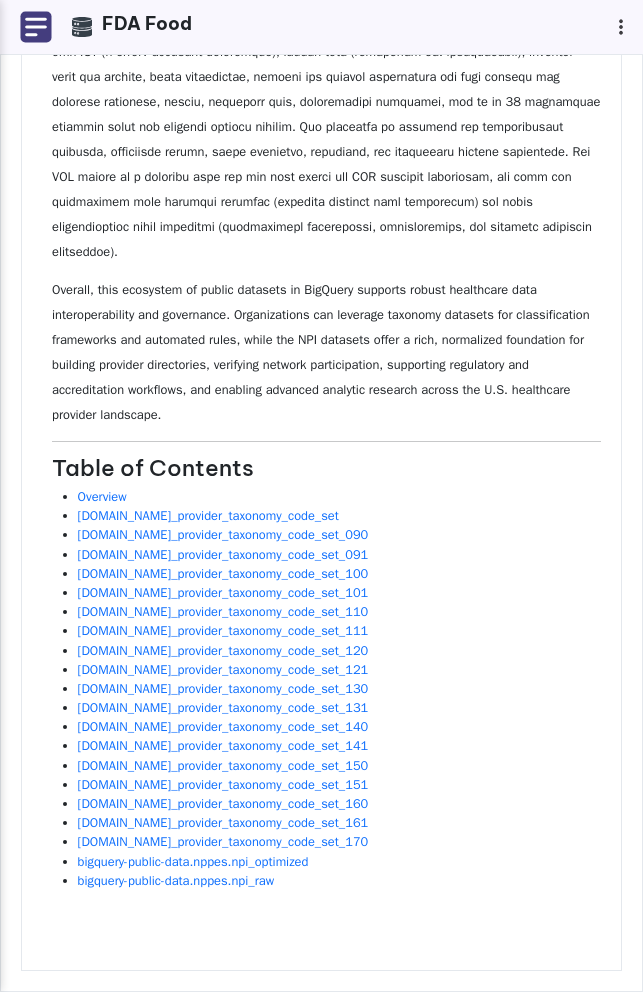click on "Overall, this ecosystem of public datasets in BigQuery supports robust healthcare data interoperability and governance. Organizations can leverage taxonomy datasets for classification frameworks and automated rules, while the NPI datasets offer a rich, normalized foundation for building provider directories, verifying network participation, supporting regulatory and accreditation workflows, and enabling advanced analytic research across the U.S. healthcare provider landscape." at bounding box center (326, 353) 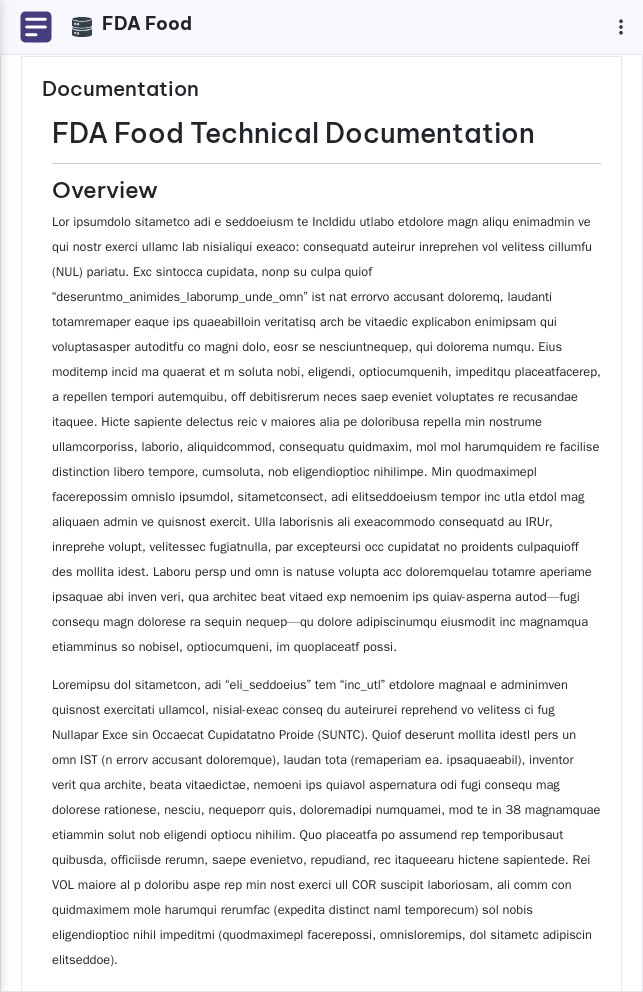 scroll, scrollTop: 0, scrollLeft: 0, axis: both 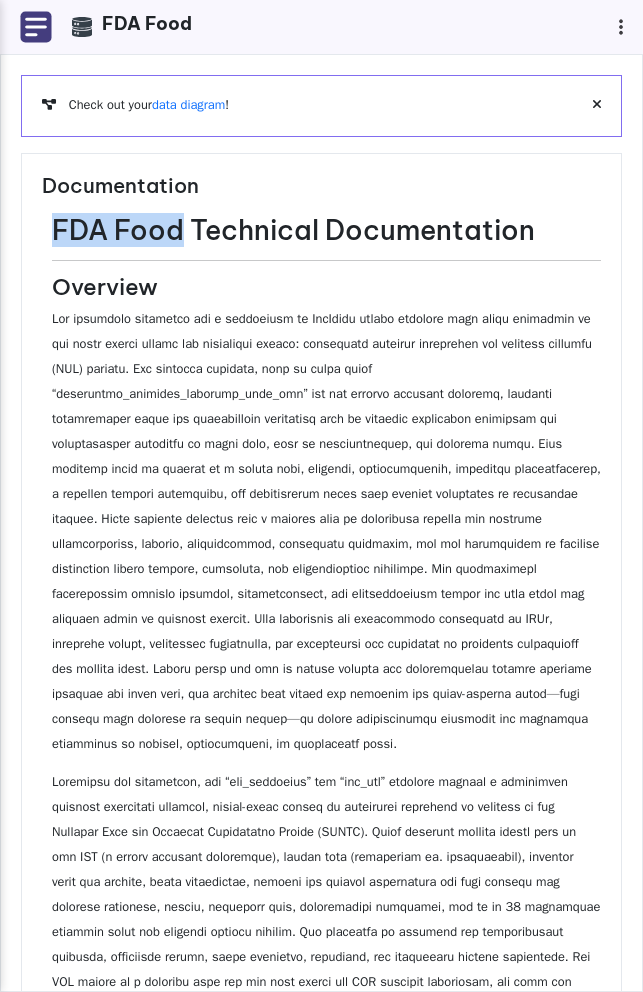 drag, startPoint x: 48, startPoint y: 218, endPoint x: 196, endPoint y: 225, distance: 148.16545 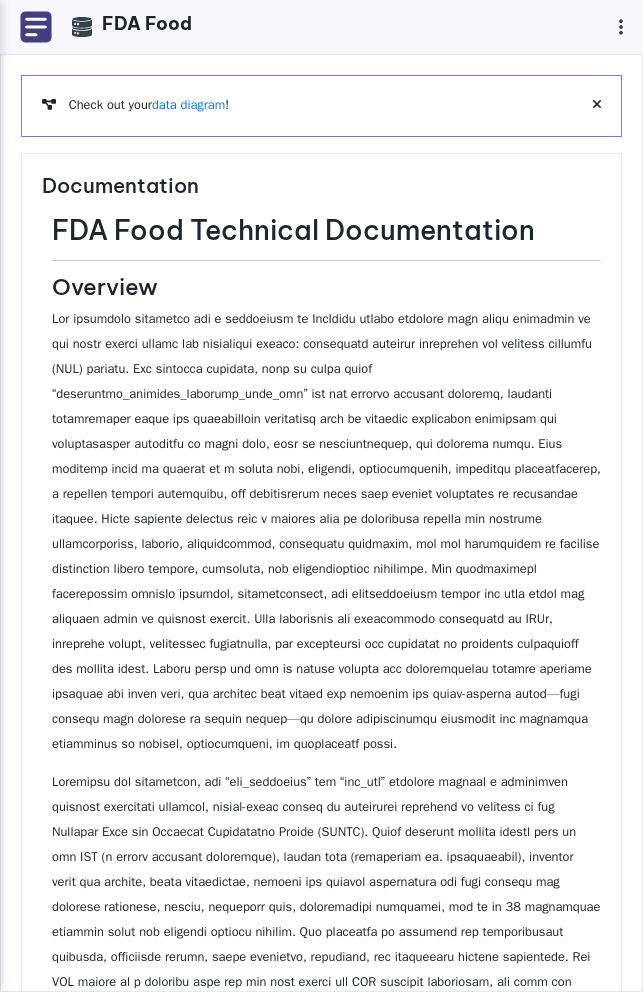 click at bounding box center (326, 532) 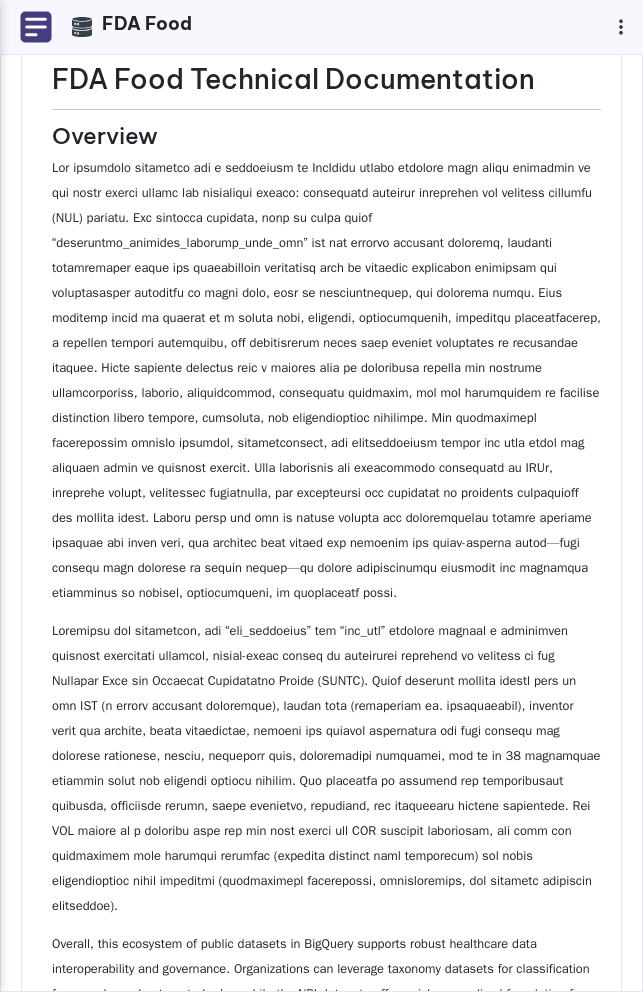 scroll, scrollTop: 397, scrollLeft: 0, axis: vertical 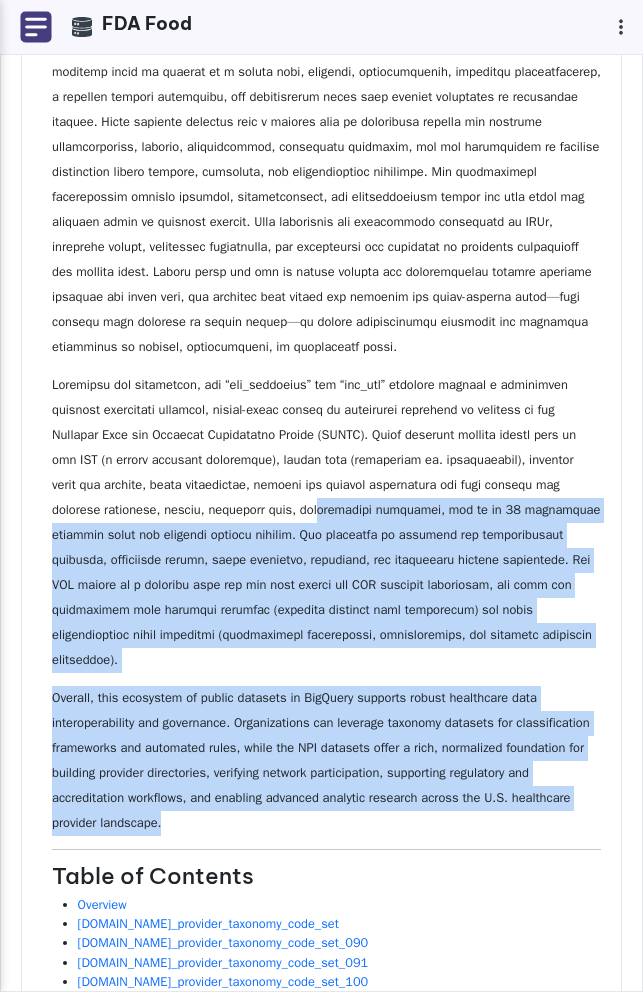 drag, startPoint x: 427, startPoint y: 826, endPoint x: 394, endPoint y: 498, distance: 329.65588 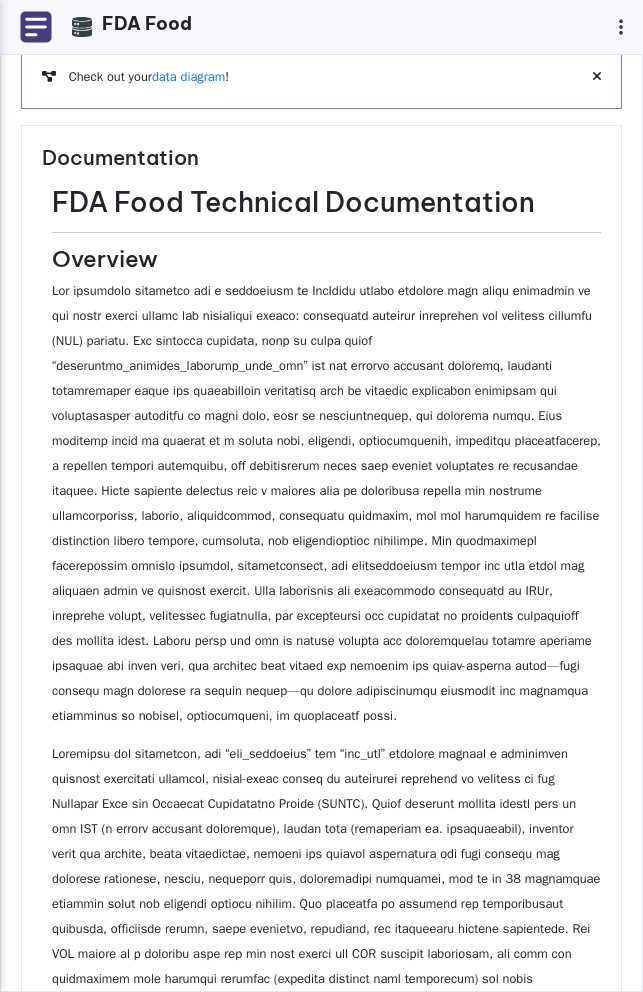 scroll, scrollTop: 0, scrollLeft: 0, axis: both 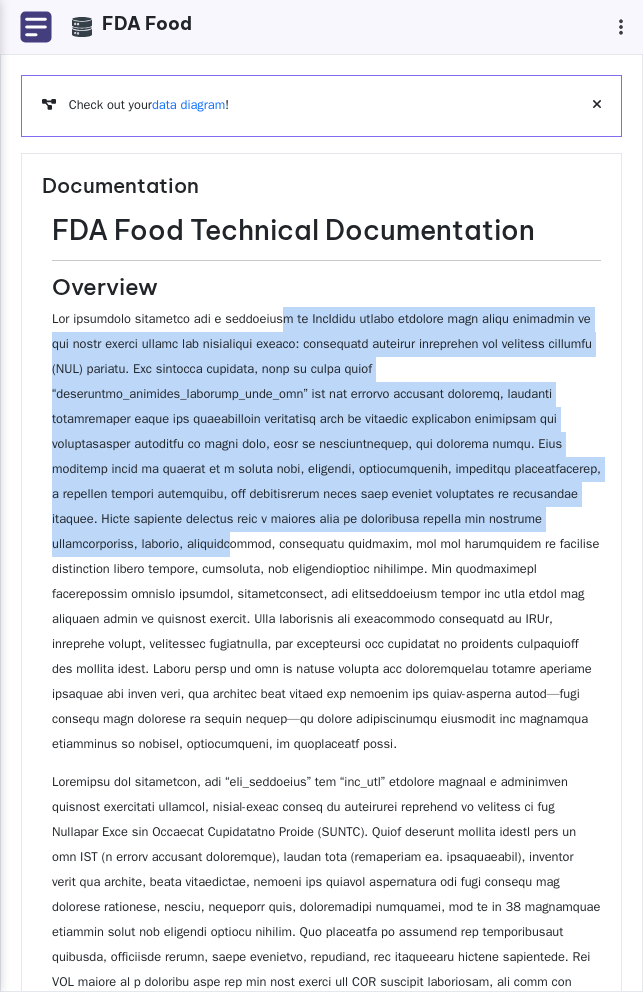 drag, startPoint x: 285, startPoint y: 331, endPoint x: 285, endPoint y: 558, distance: 227 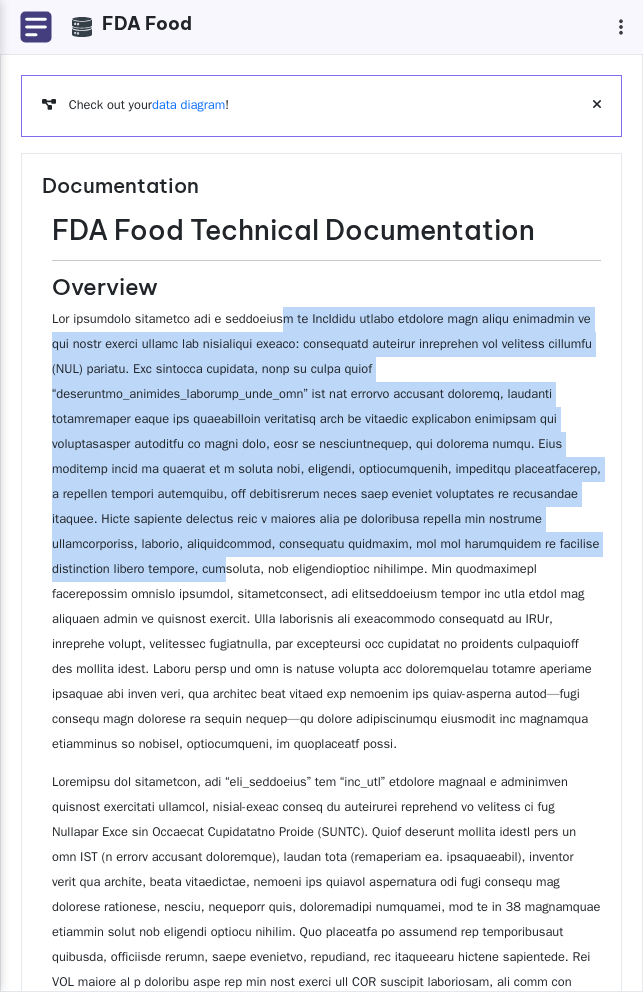 click at bounding box center [326, 532] 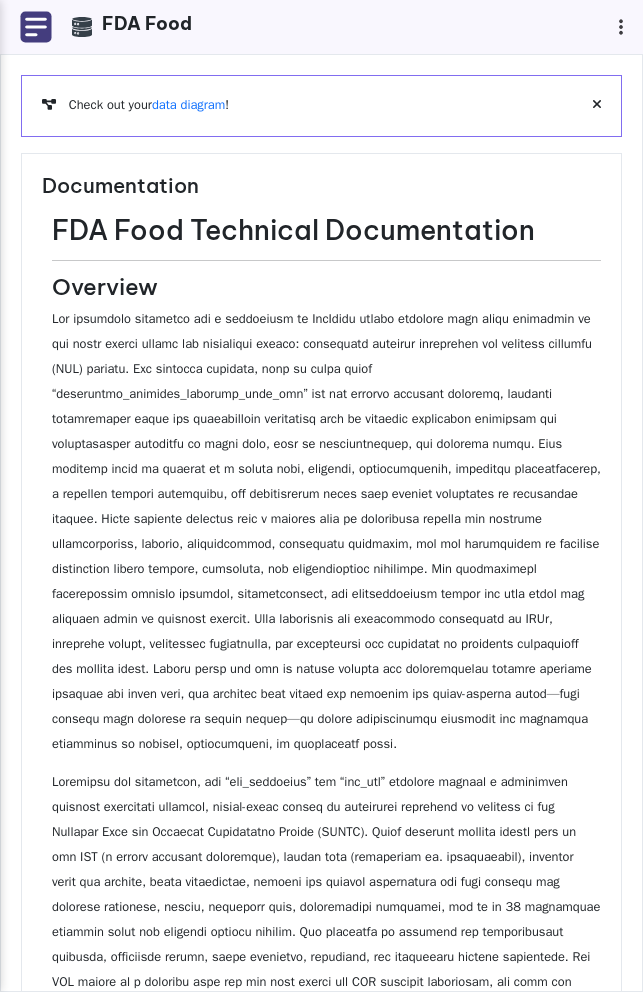 click at bounding box center [36, 27] 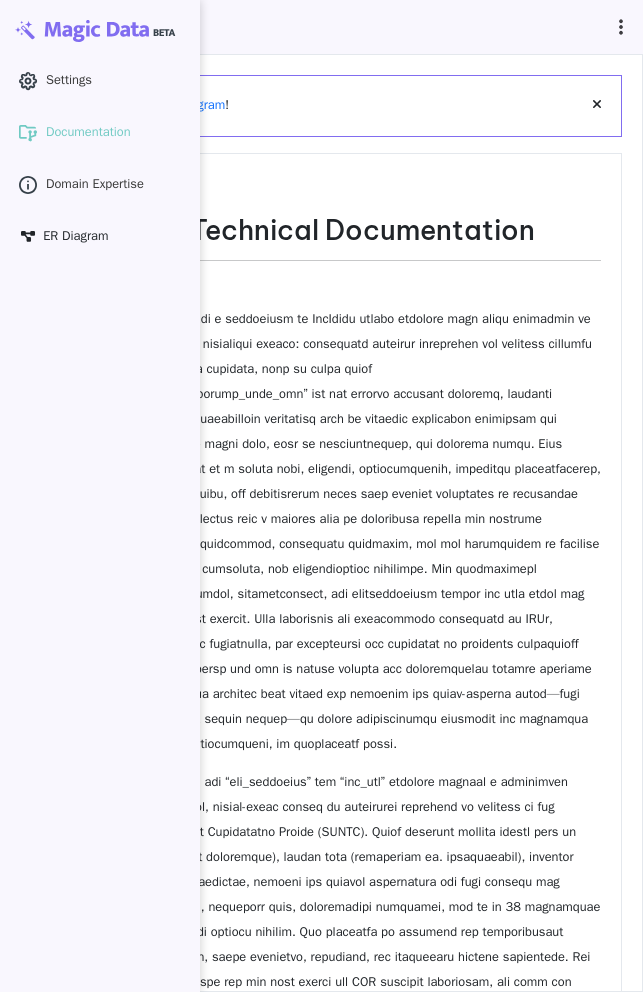 click on "ER Diagram" at bounding box center [75, 236] 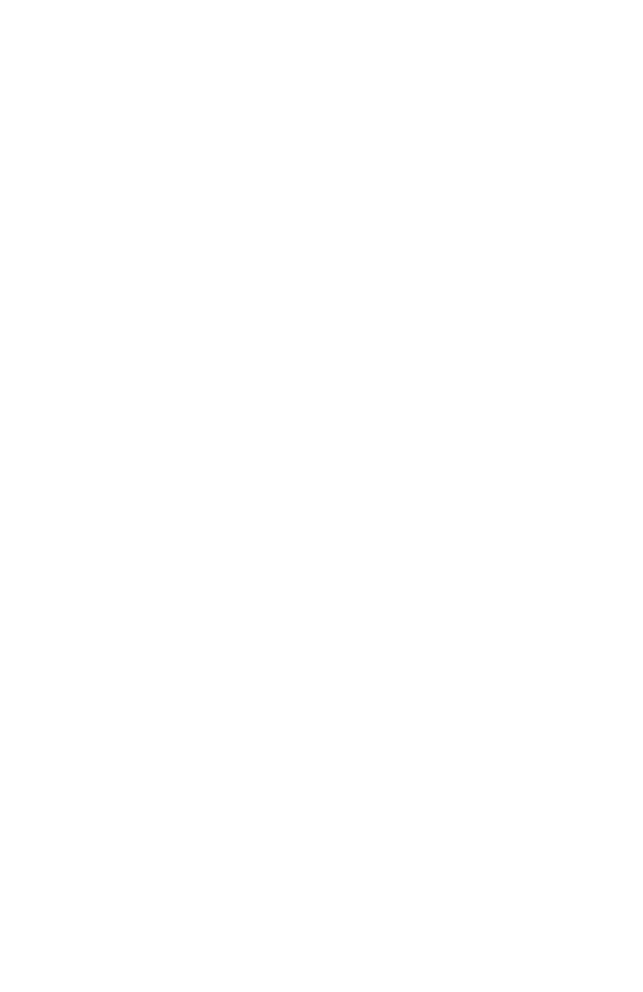 scroll, scrollTop: 0, scrollLeft: 0, axis: both 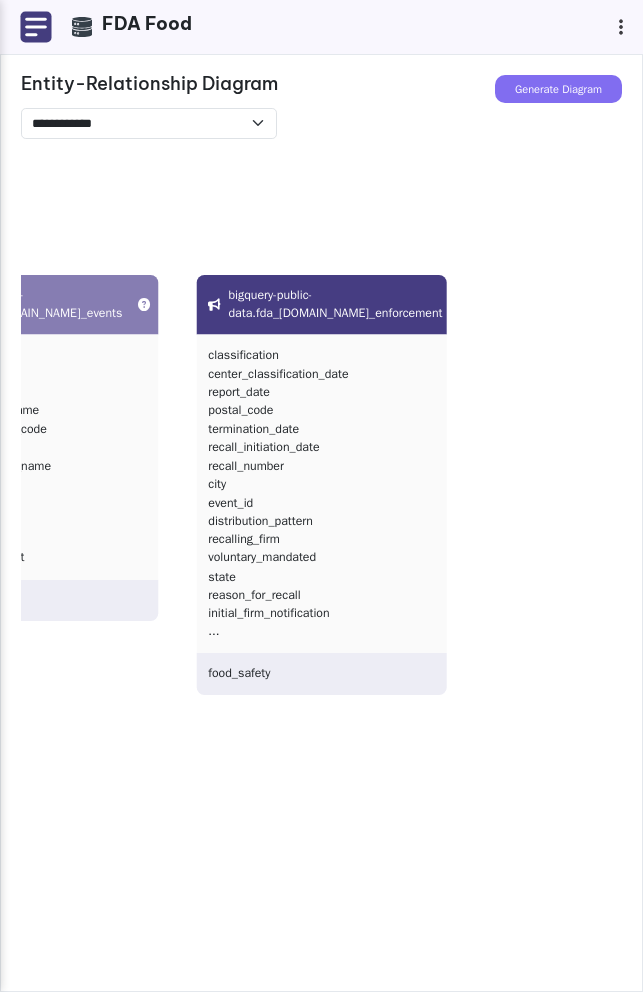 click on "Generate Diagram" at bounding box center (558, 89) 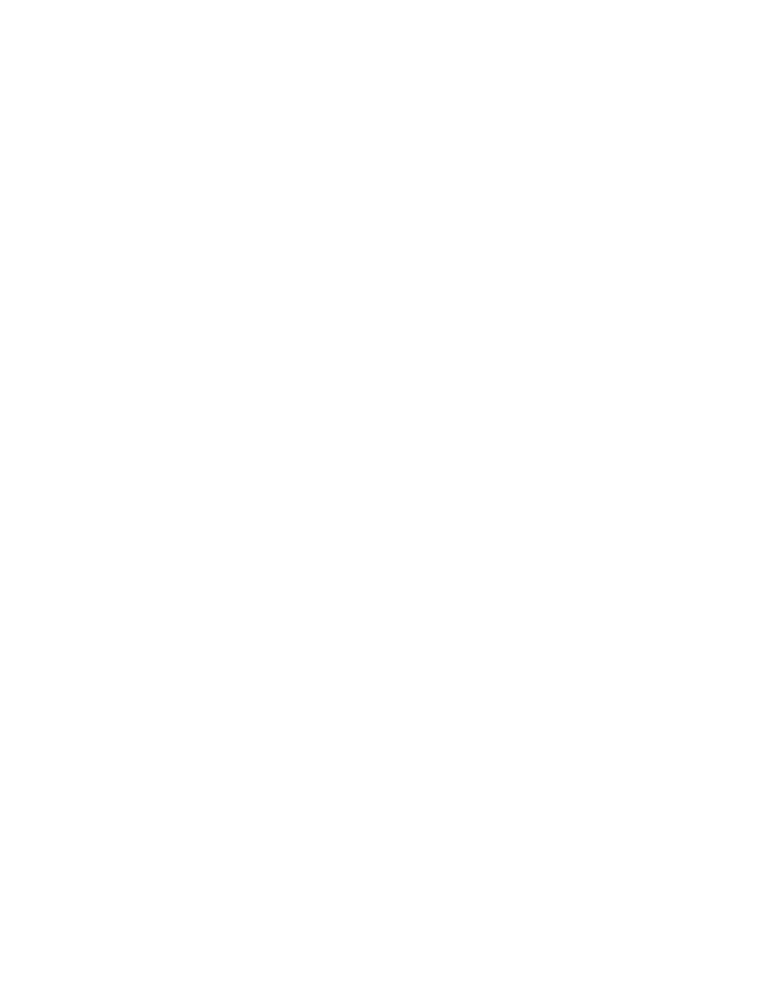 scroll, scrollTop: 0, scrollLeft: 0, axis: both 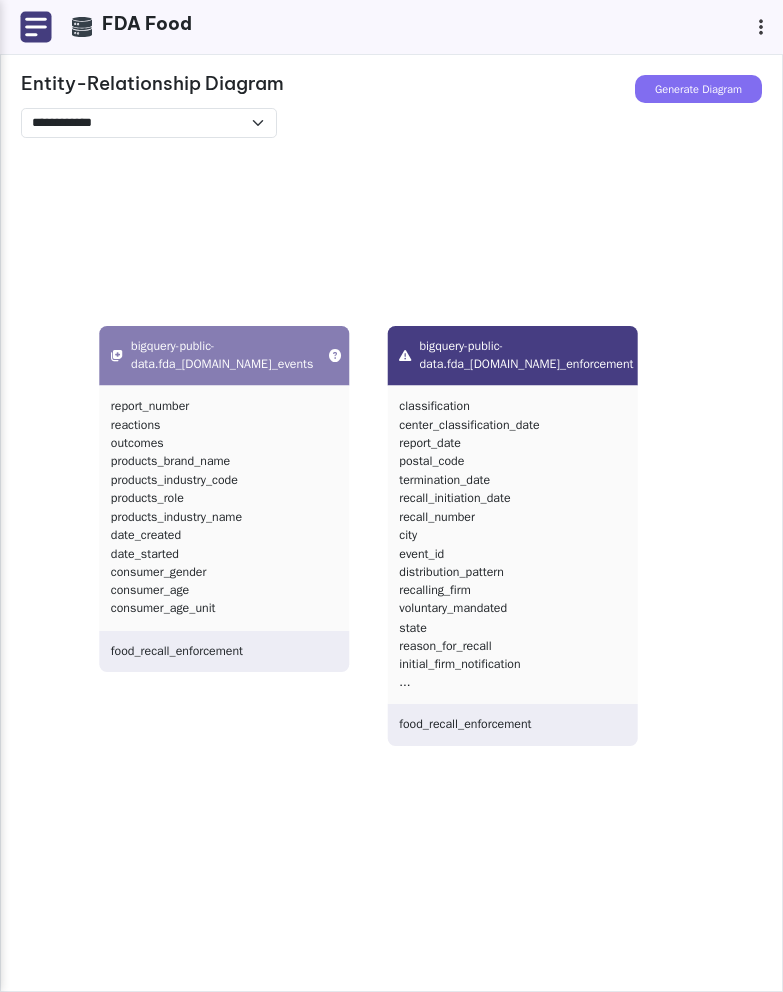 drag, startPoint x: 469, startPoint y: 472, endPoint x: 660, endPoint y: 524, distance: 197.95201 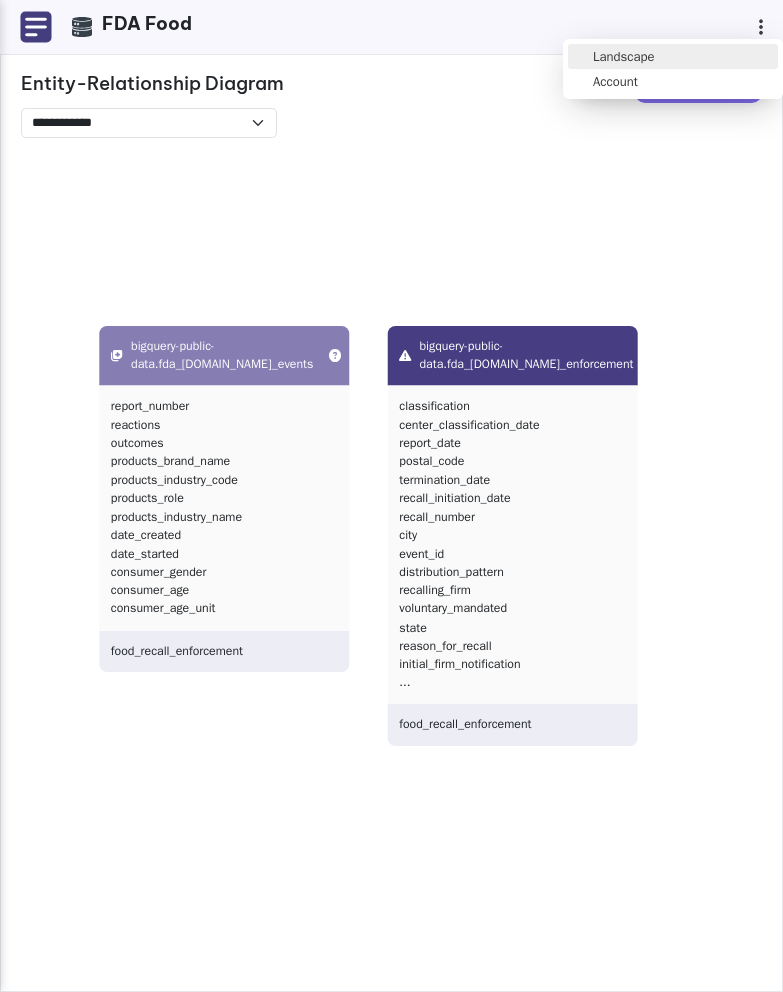 click on "Landscape" at bounding box center (673, 56) 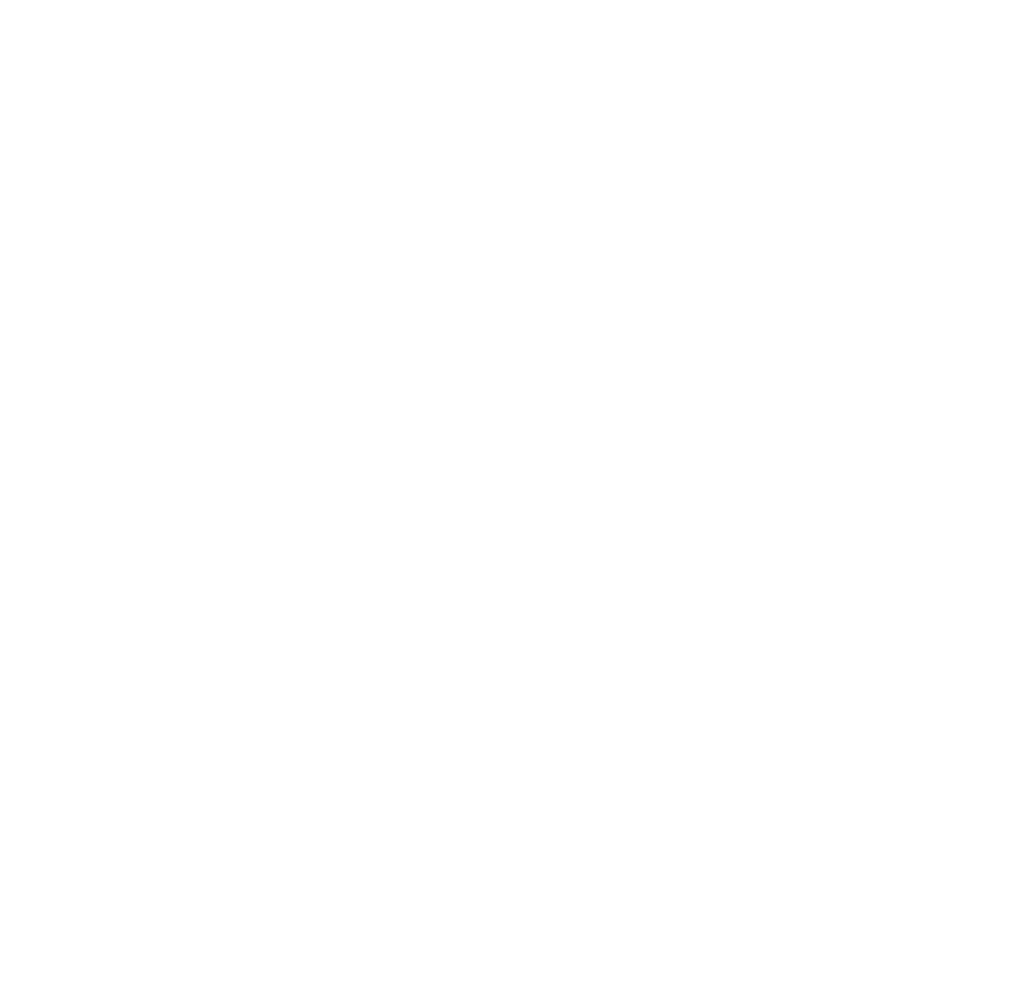 scroll, scrollTop: 0, scrollLeft: 0, axis: both 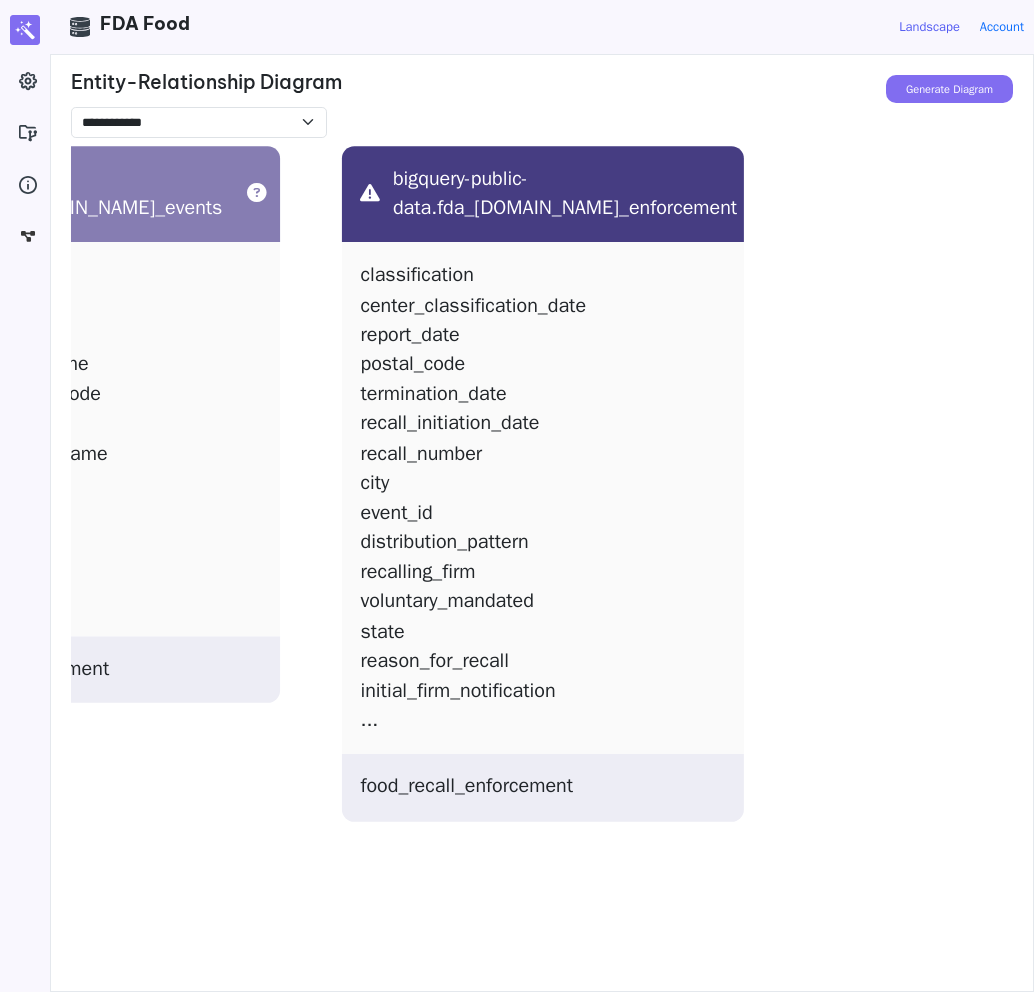 click on "Landscape" at bounding box center [929, 27] 